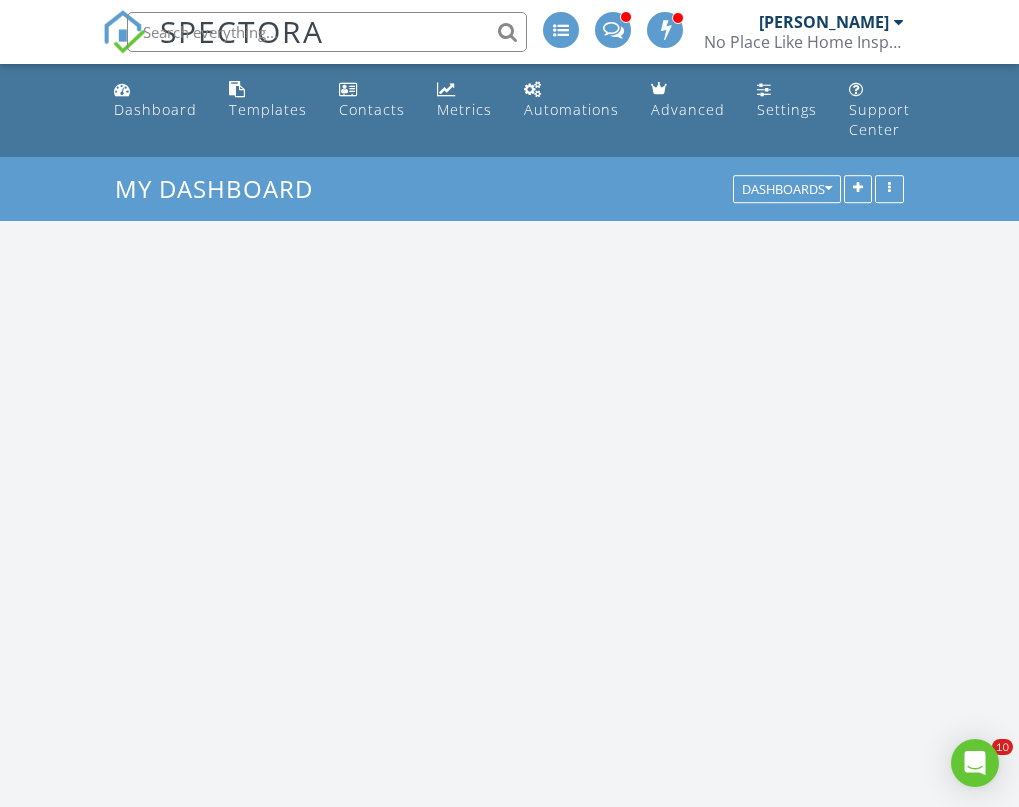 scroll, scrollTop: 0, scrollLeft: 0, axis: both 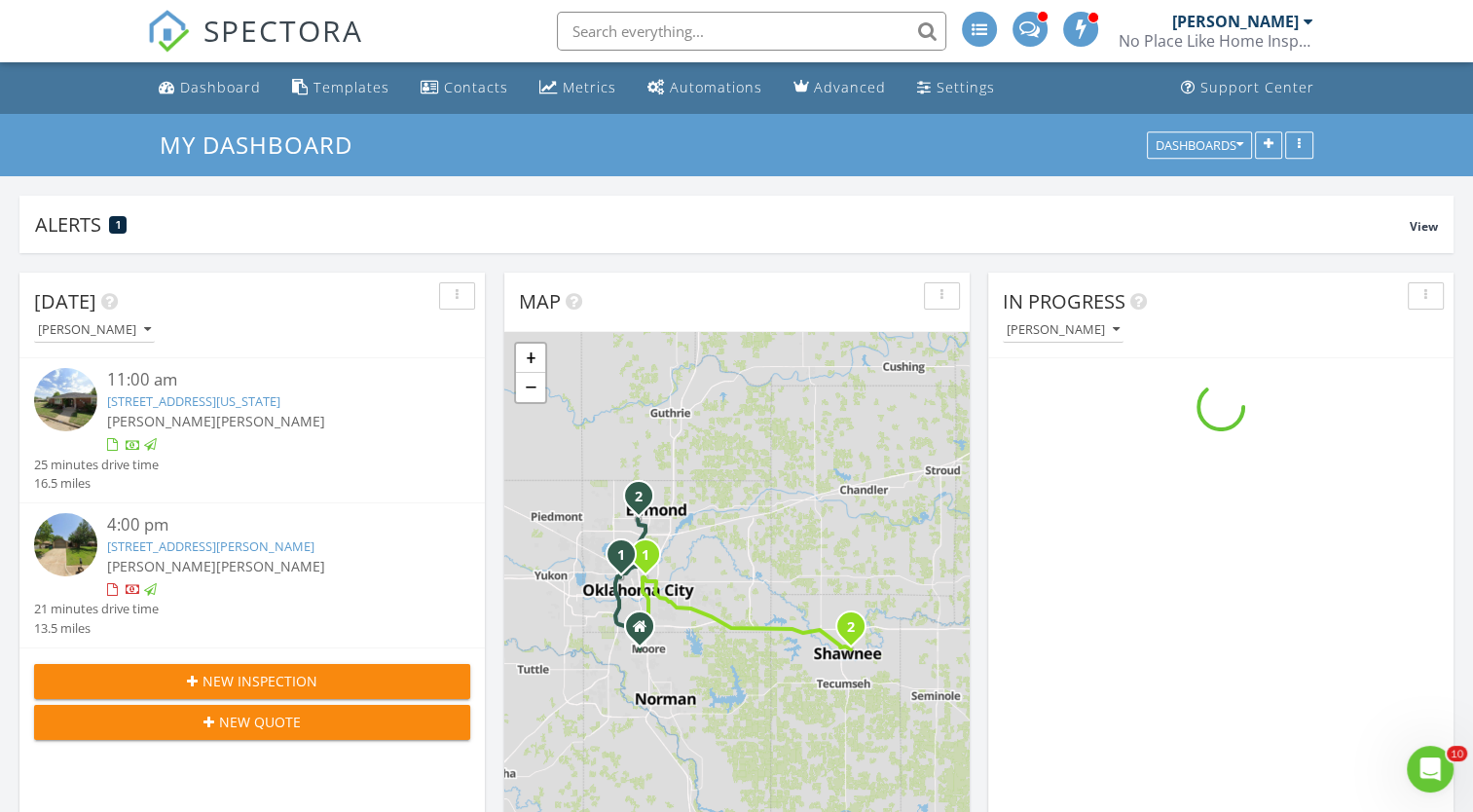 click at bounding box center (1308, 21) 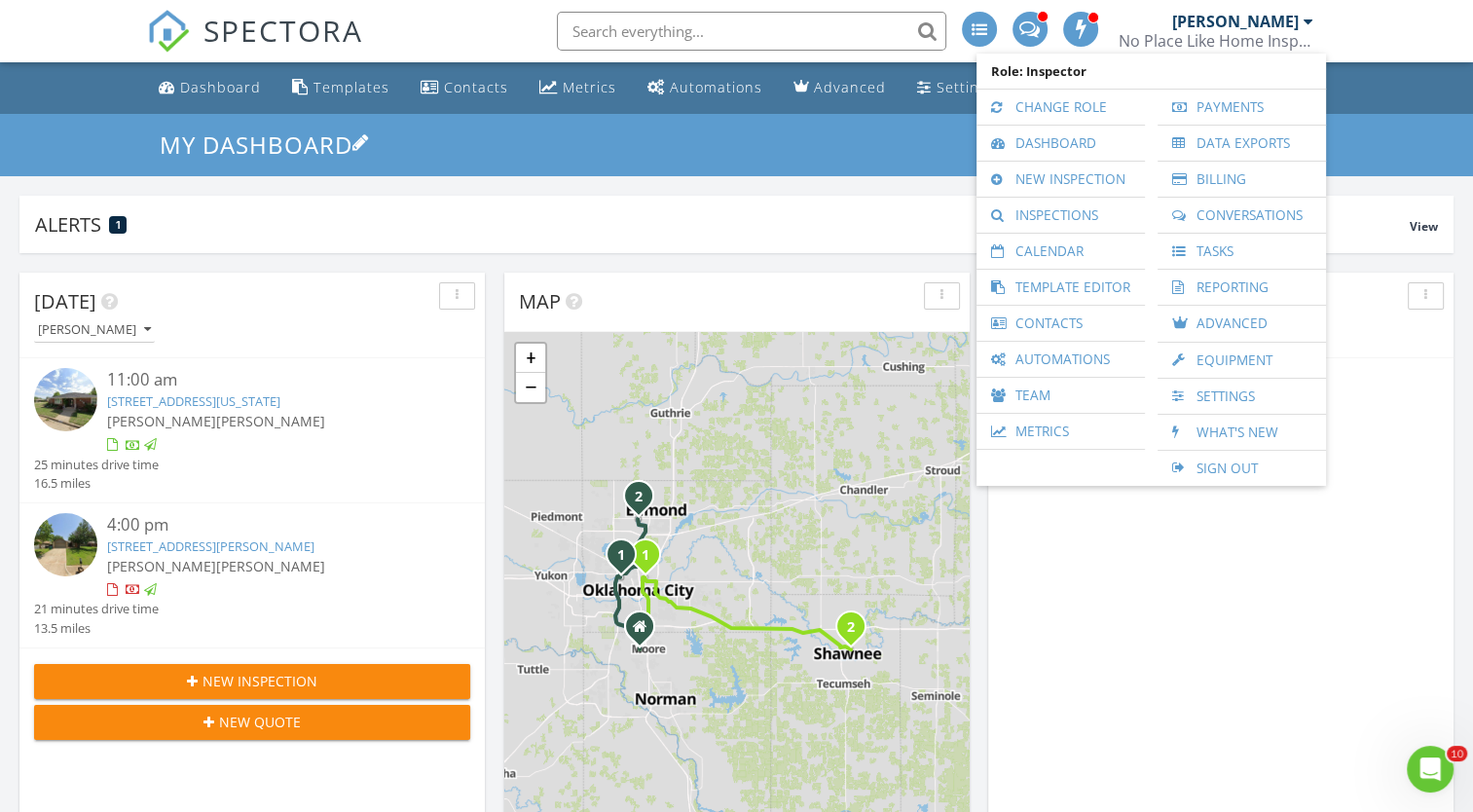 click on "My Dashboard" at bounding box center (736, 144) 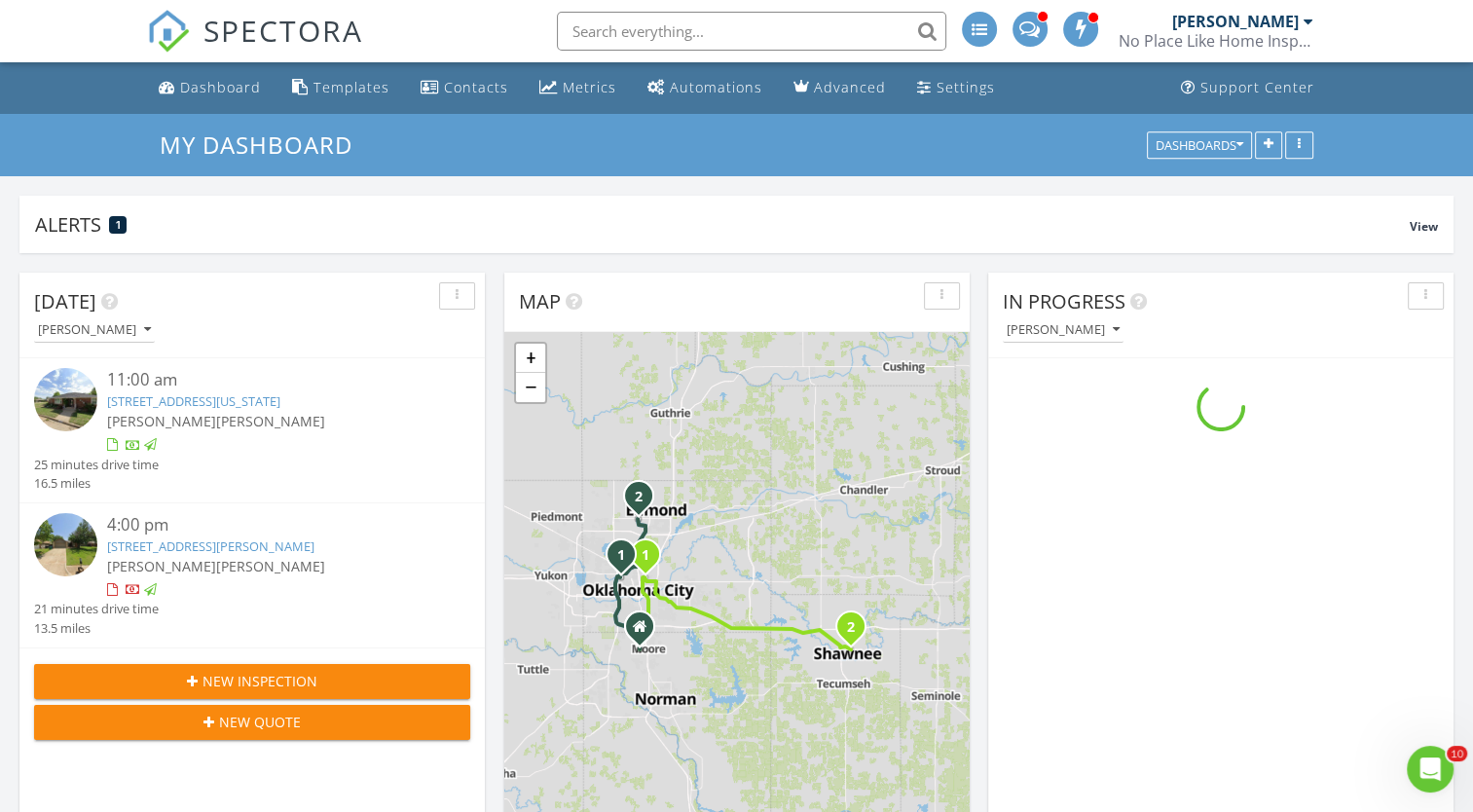 click on "My Dashboard
Dashboards" at bounding box center (736, 145) 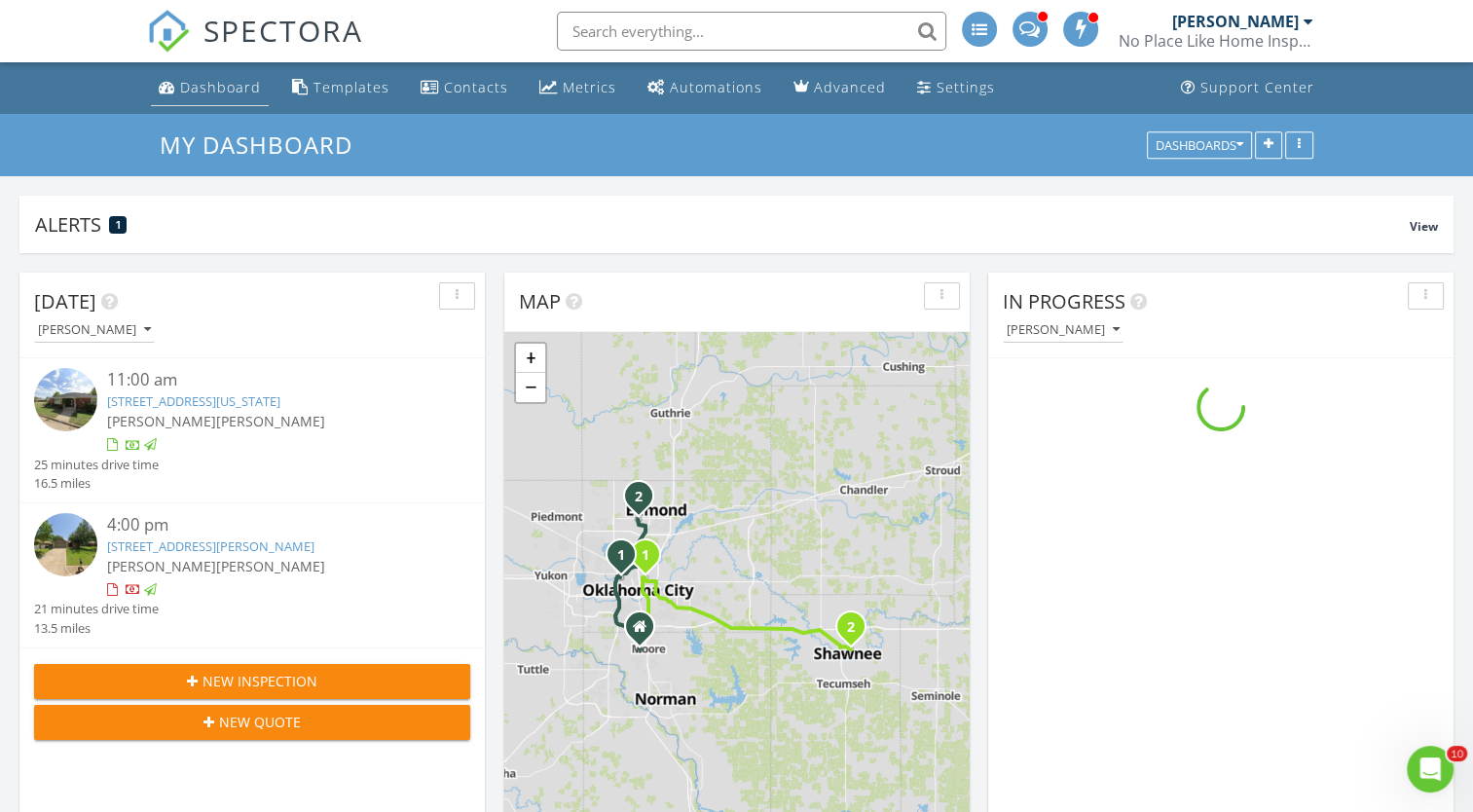 click on "Dashboard" at bounding box center (220, 87) 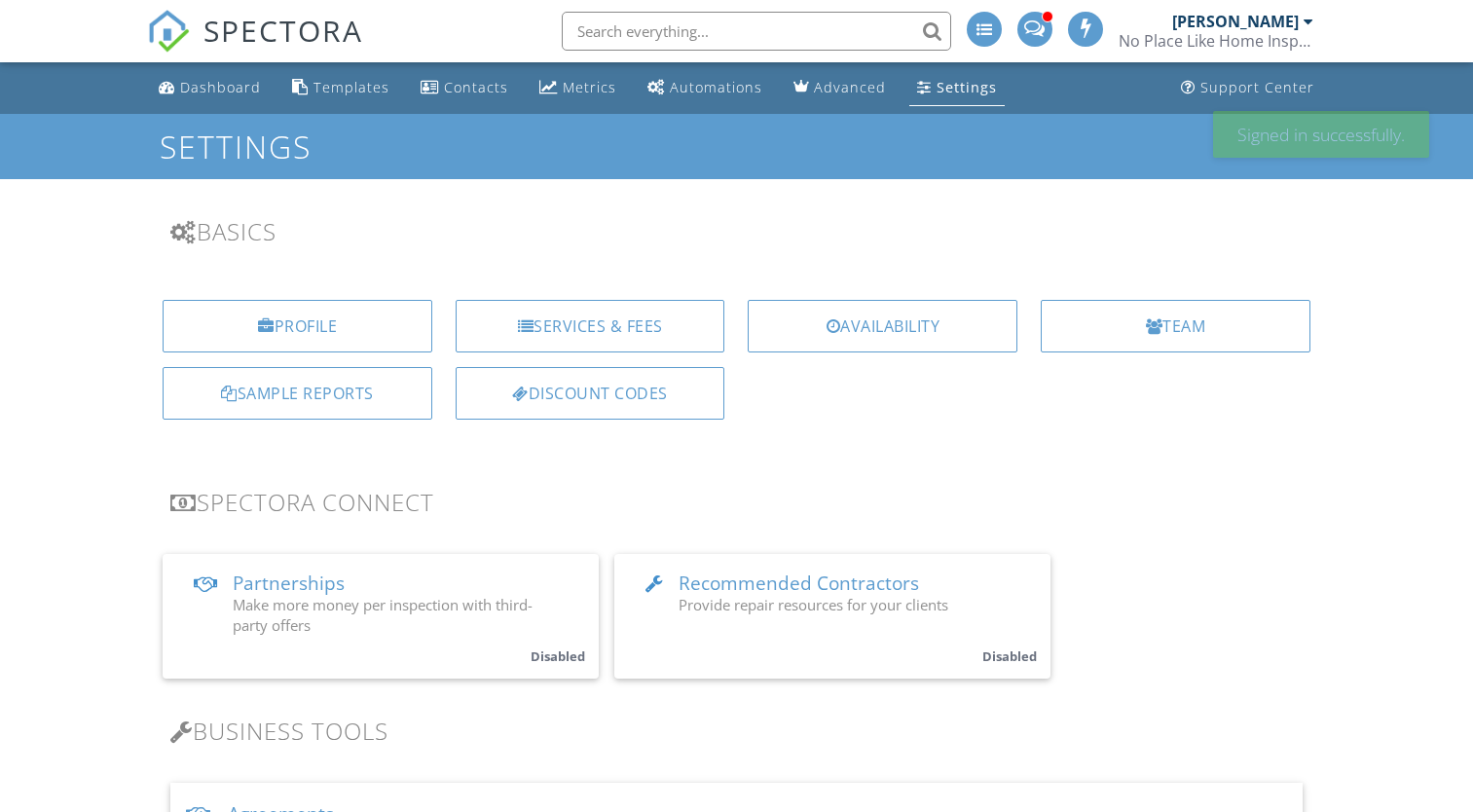 scroll, scrollTop: 0, scrollLeft: 0, axis: both 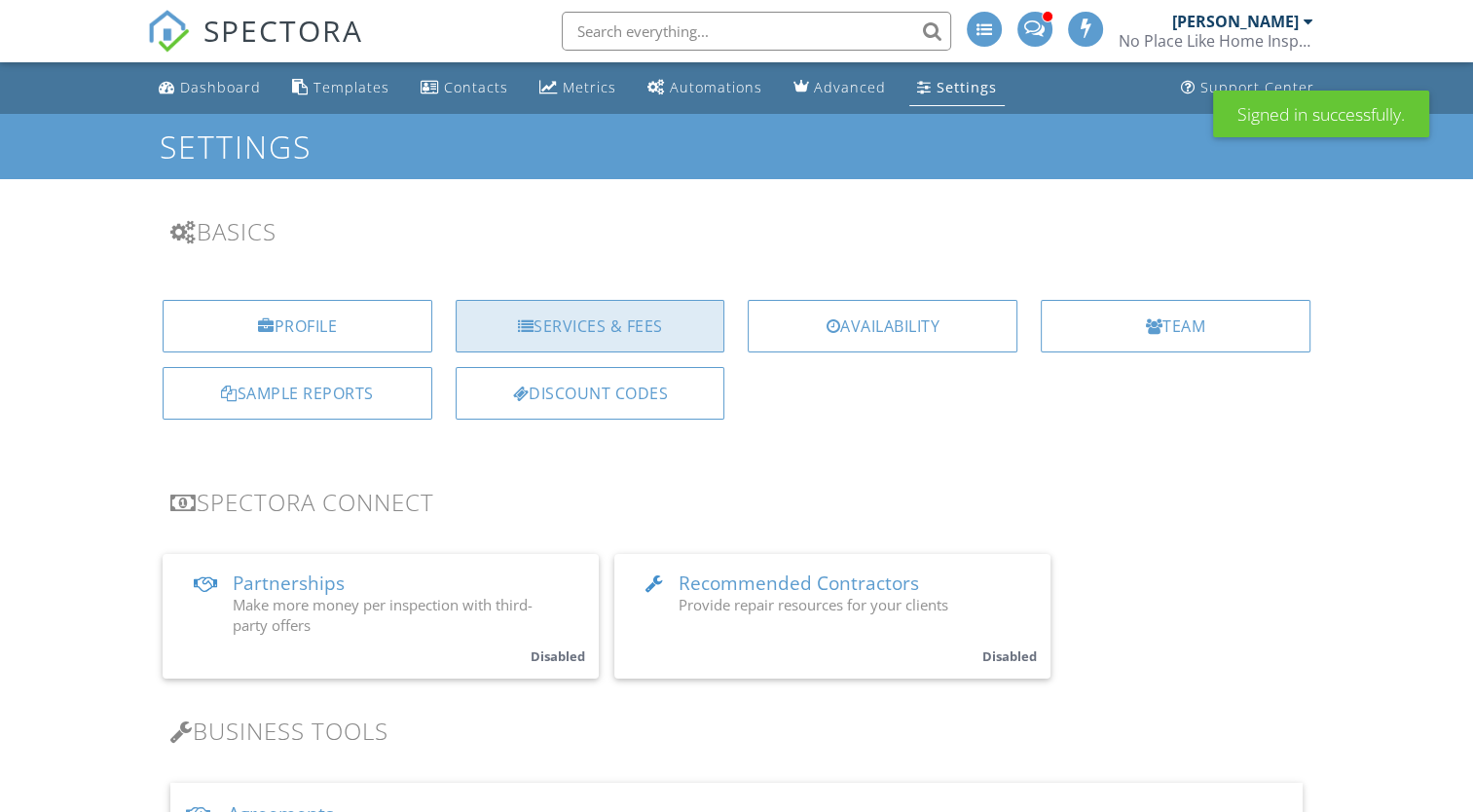click on "Services & Fees" at bounding box center [590, 326] 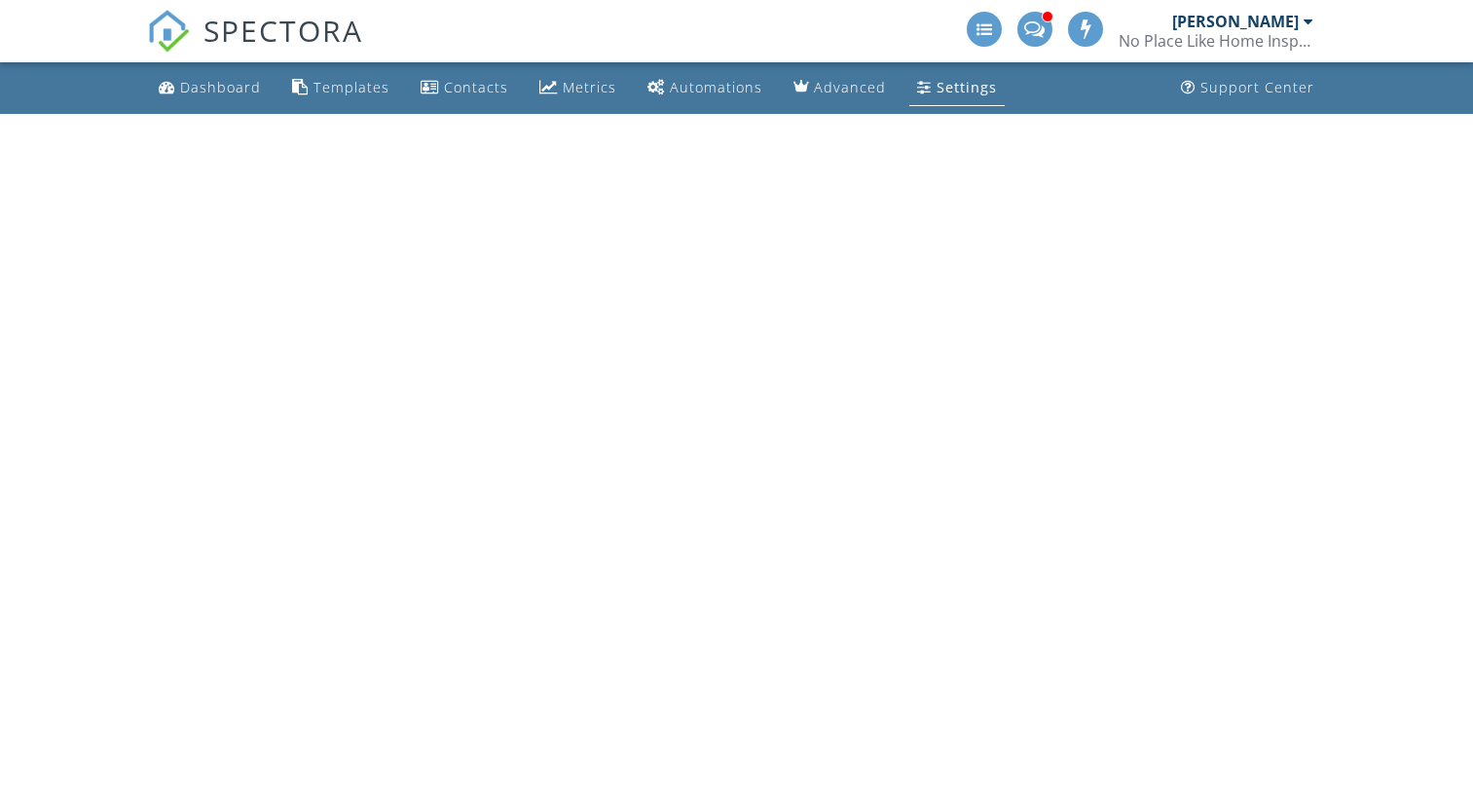 scroll, scrollTop: 0, scrollLeft: 0, axis: both 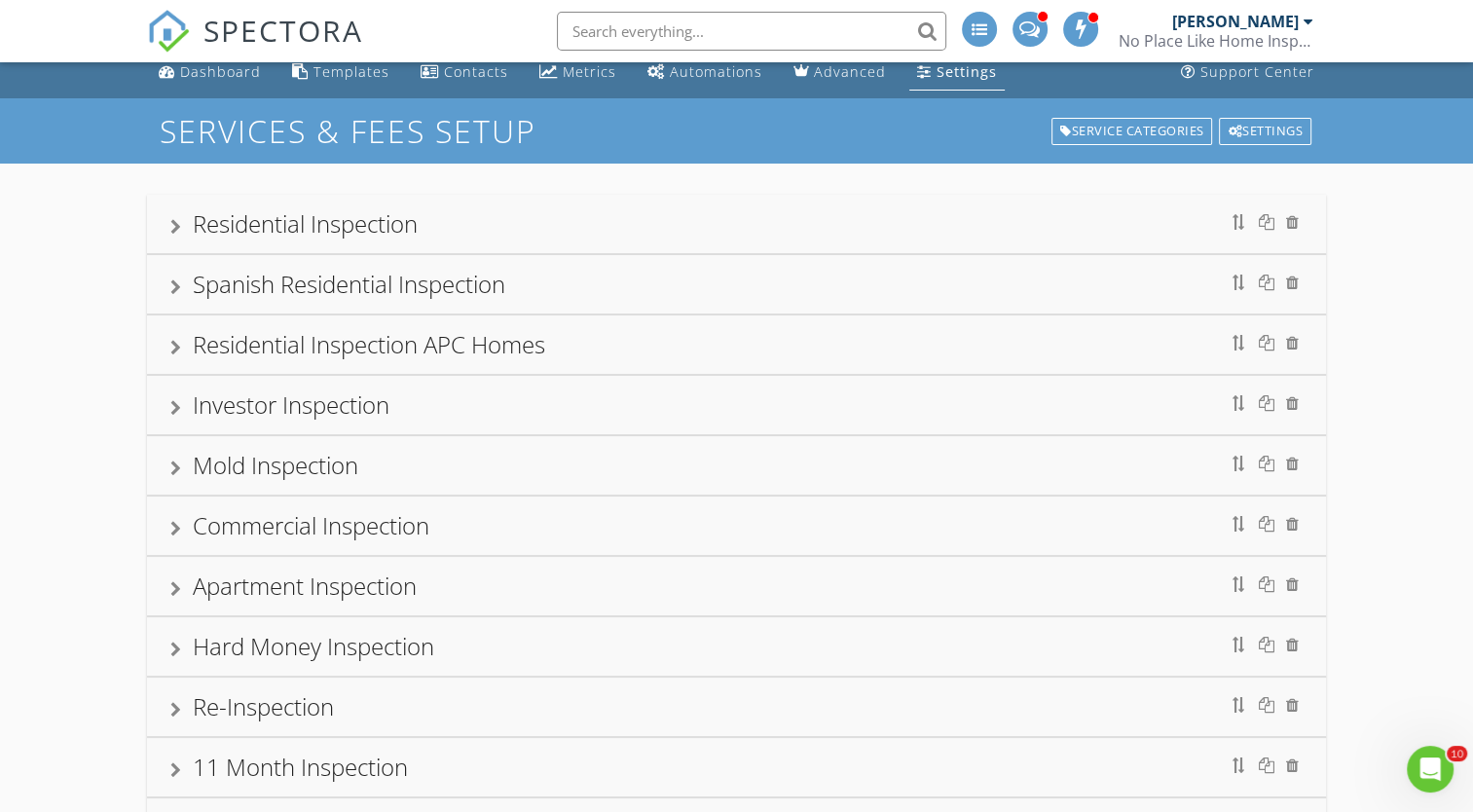 click at bounding box center [175, 227] 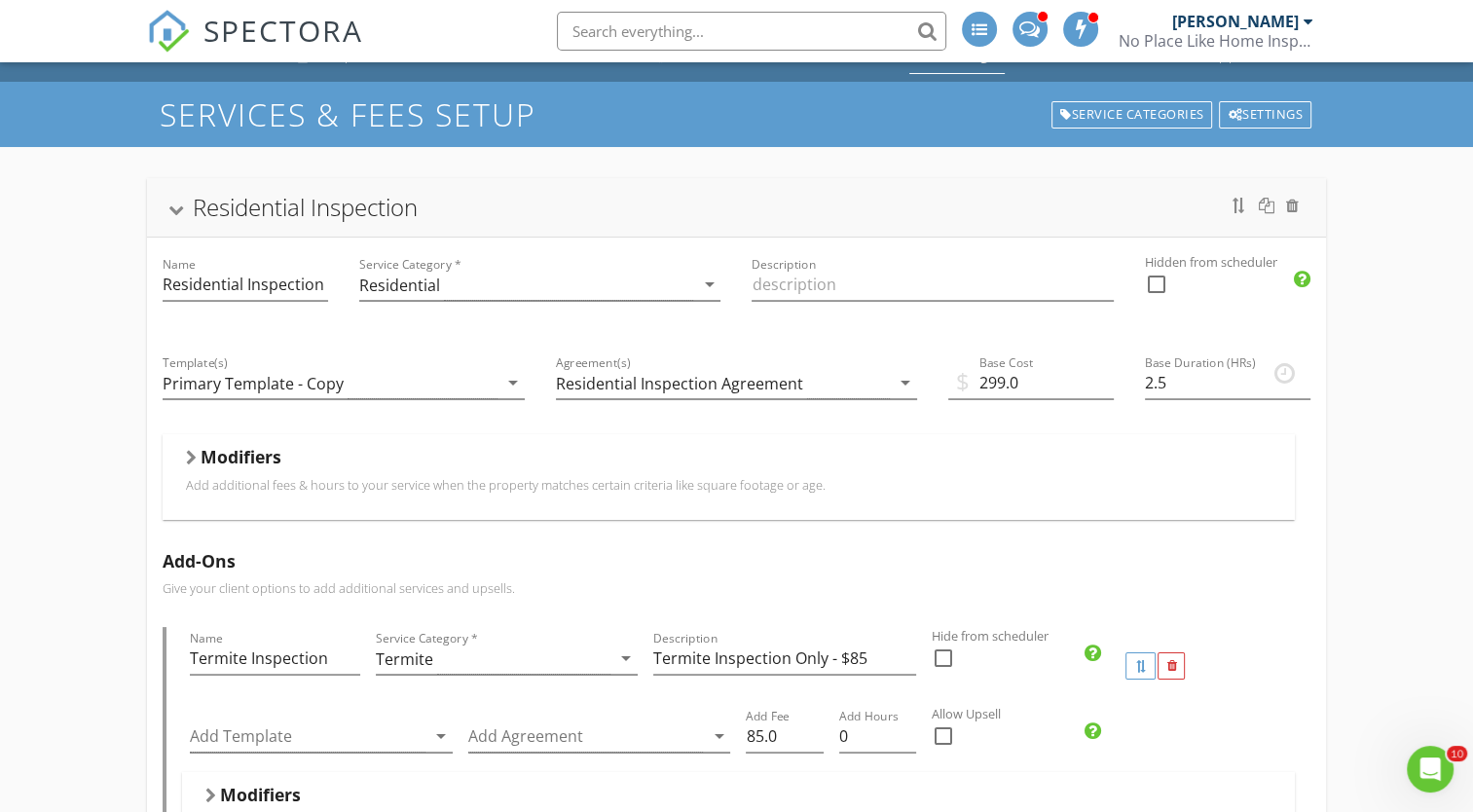 scroll, scrollTop: 0, scrollLeft: 0, axis: both 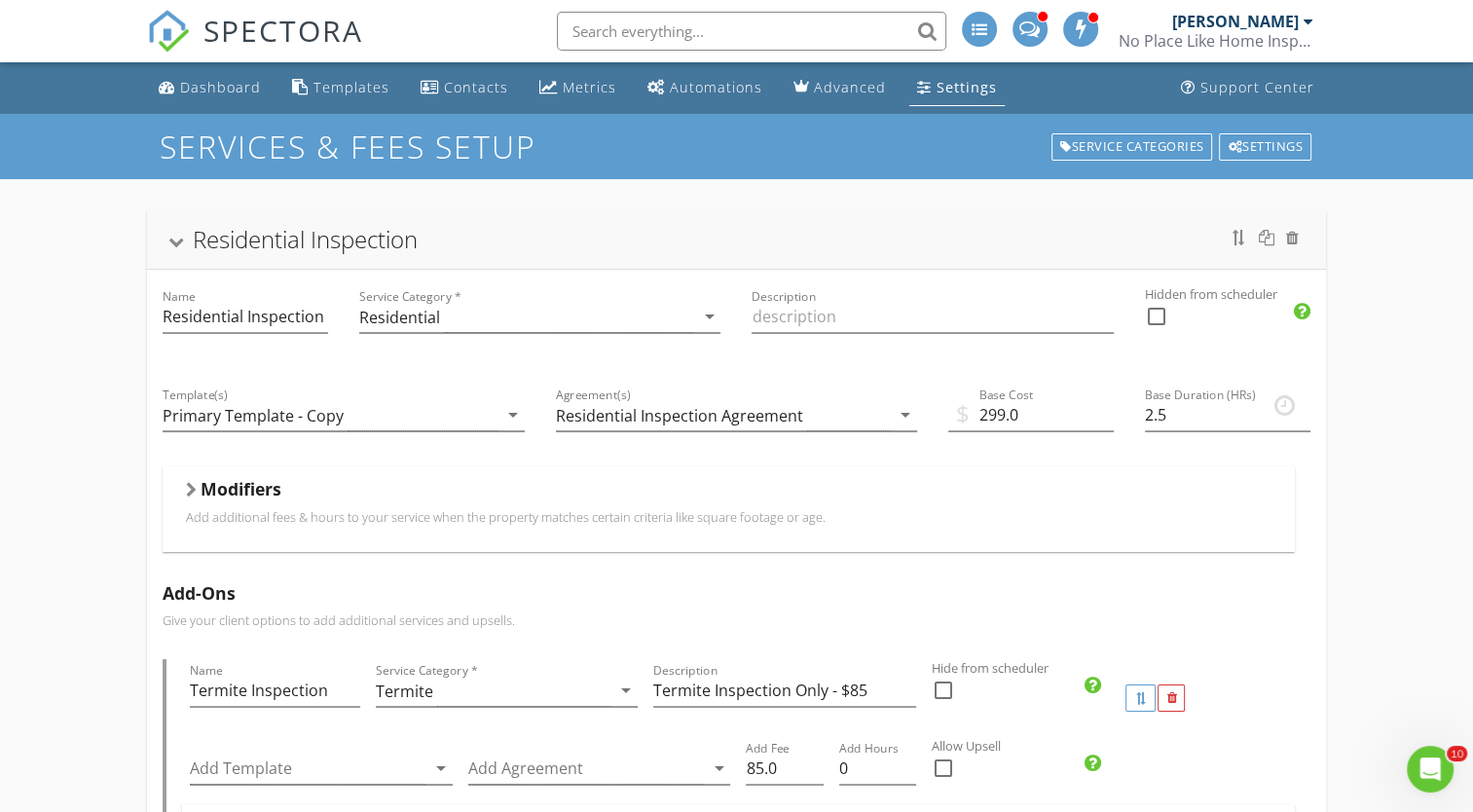 type 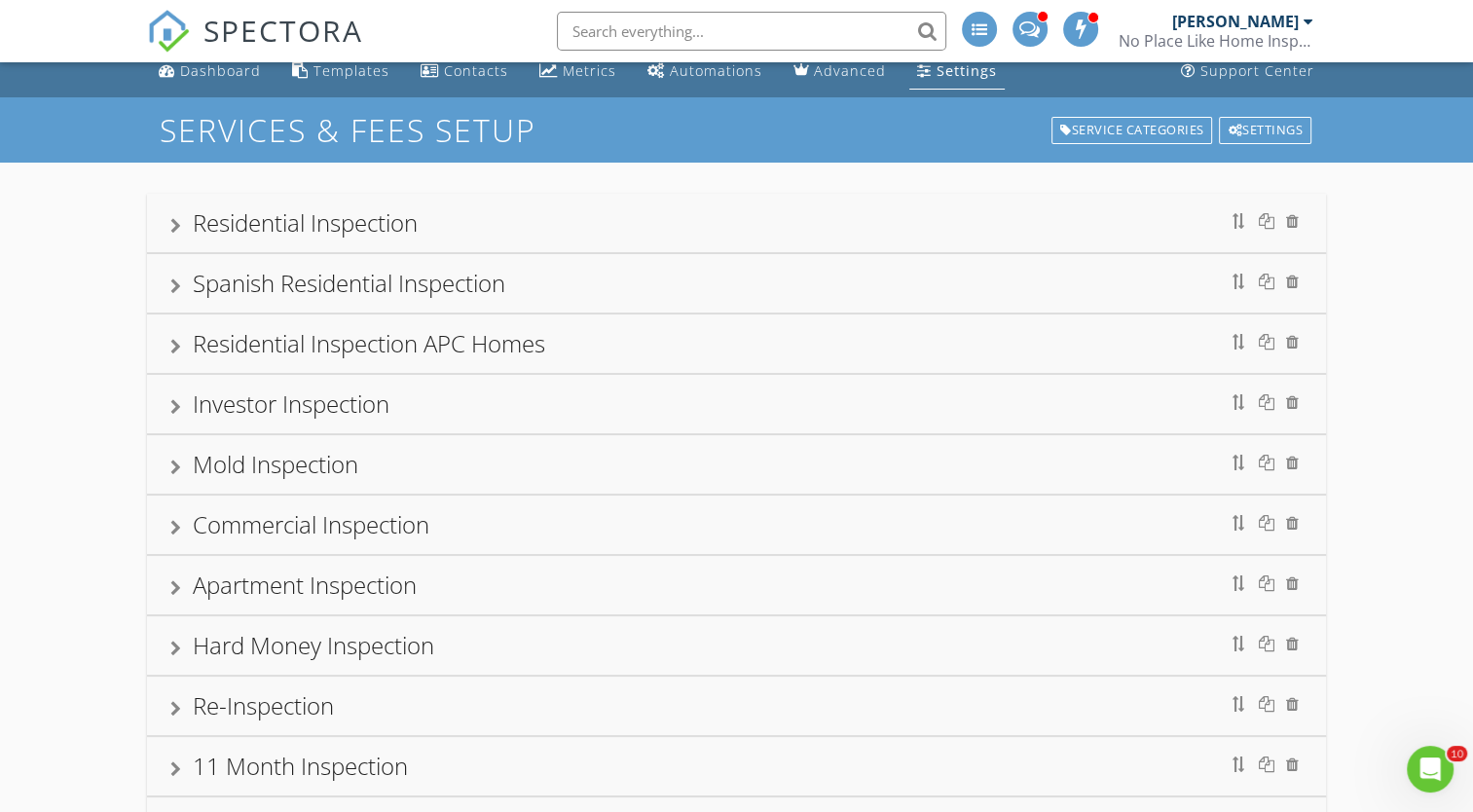 scroll, scrollTop: 15, scrollLeft: 0, axis: vertical 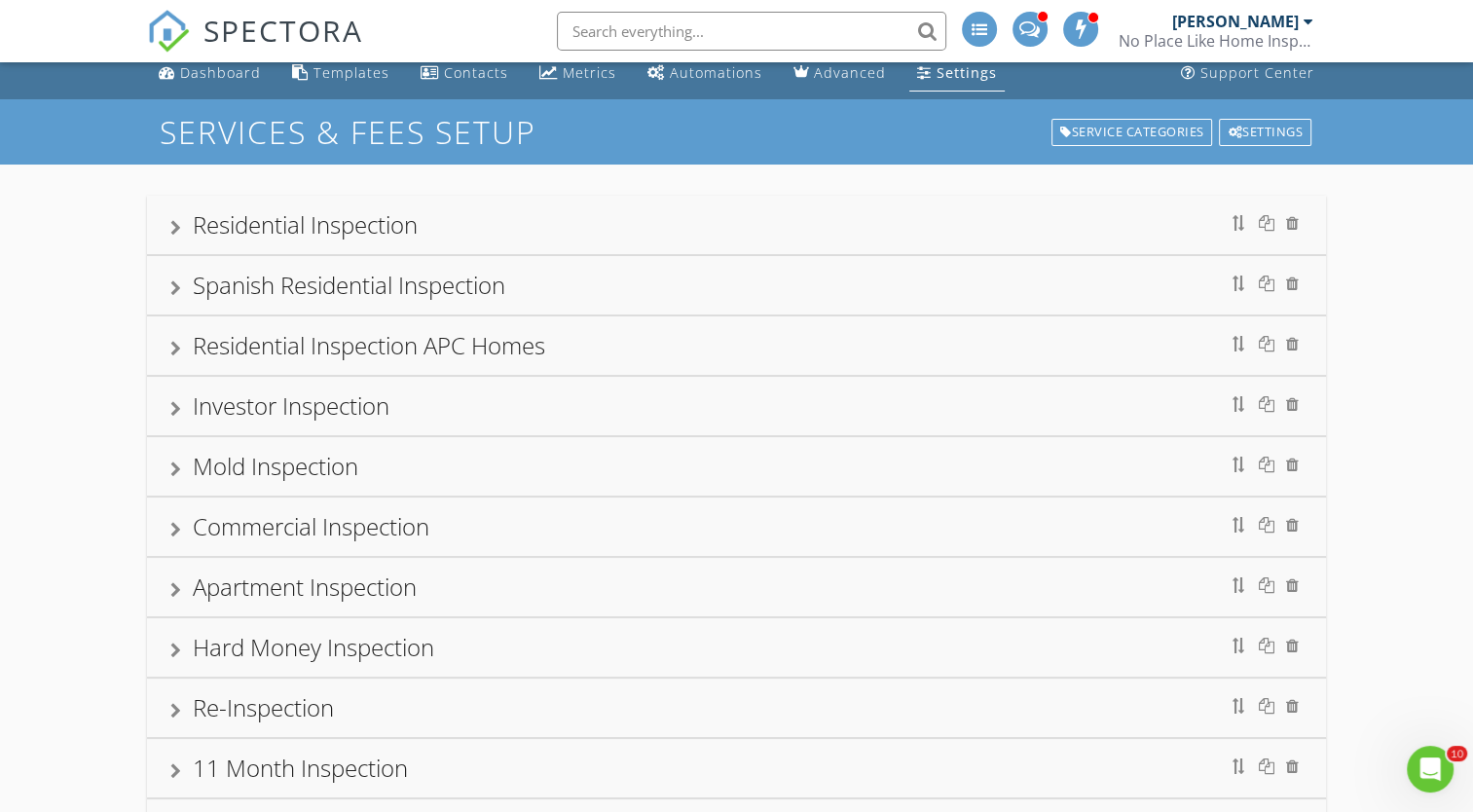 click on "Spanish Residential Inspection" at bounding box center [736, 285] 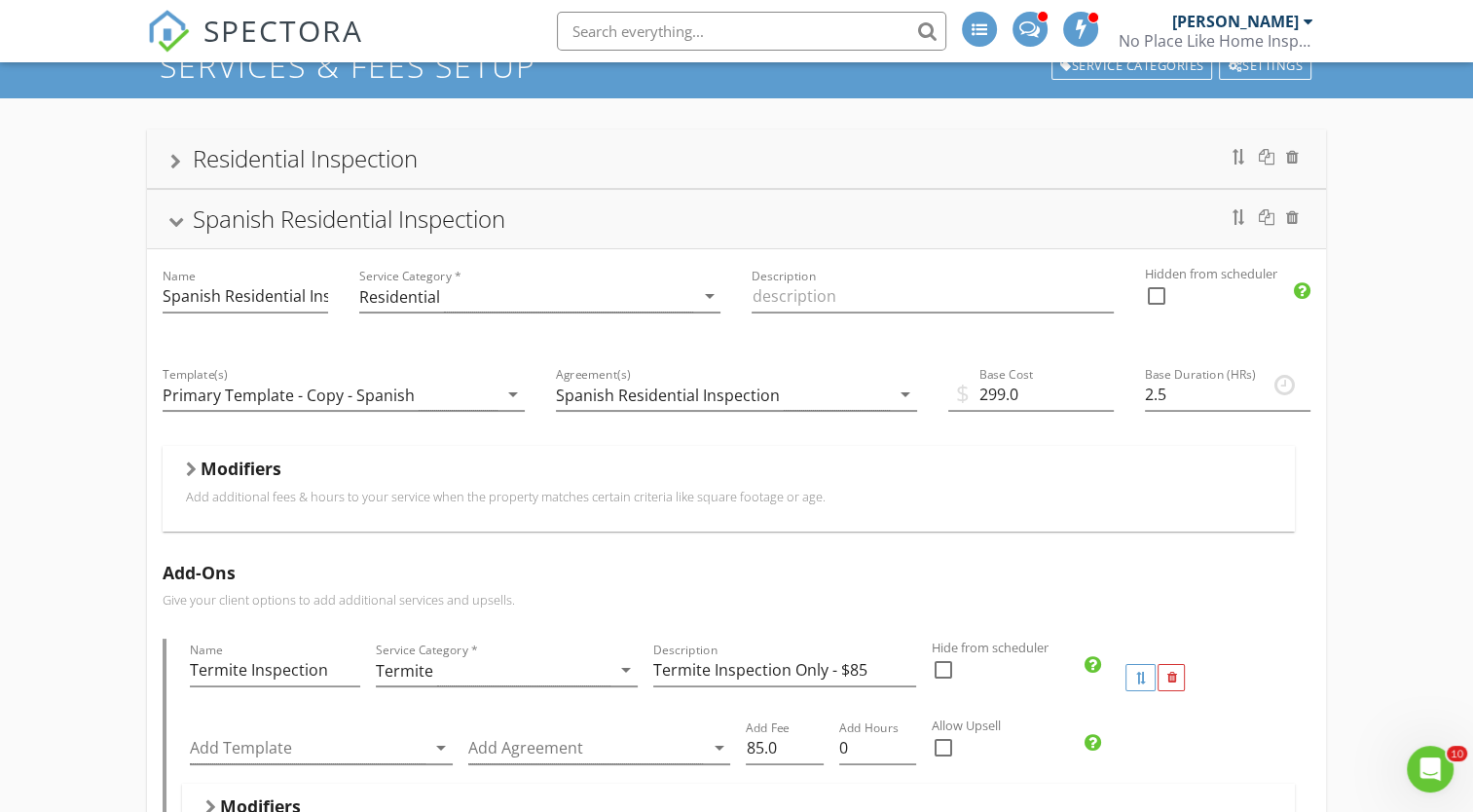 scroll, scrollTop: 0, scrollLeft: 0, axis: both 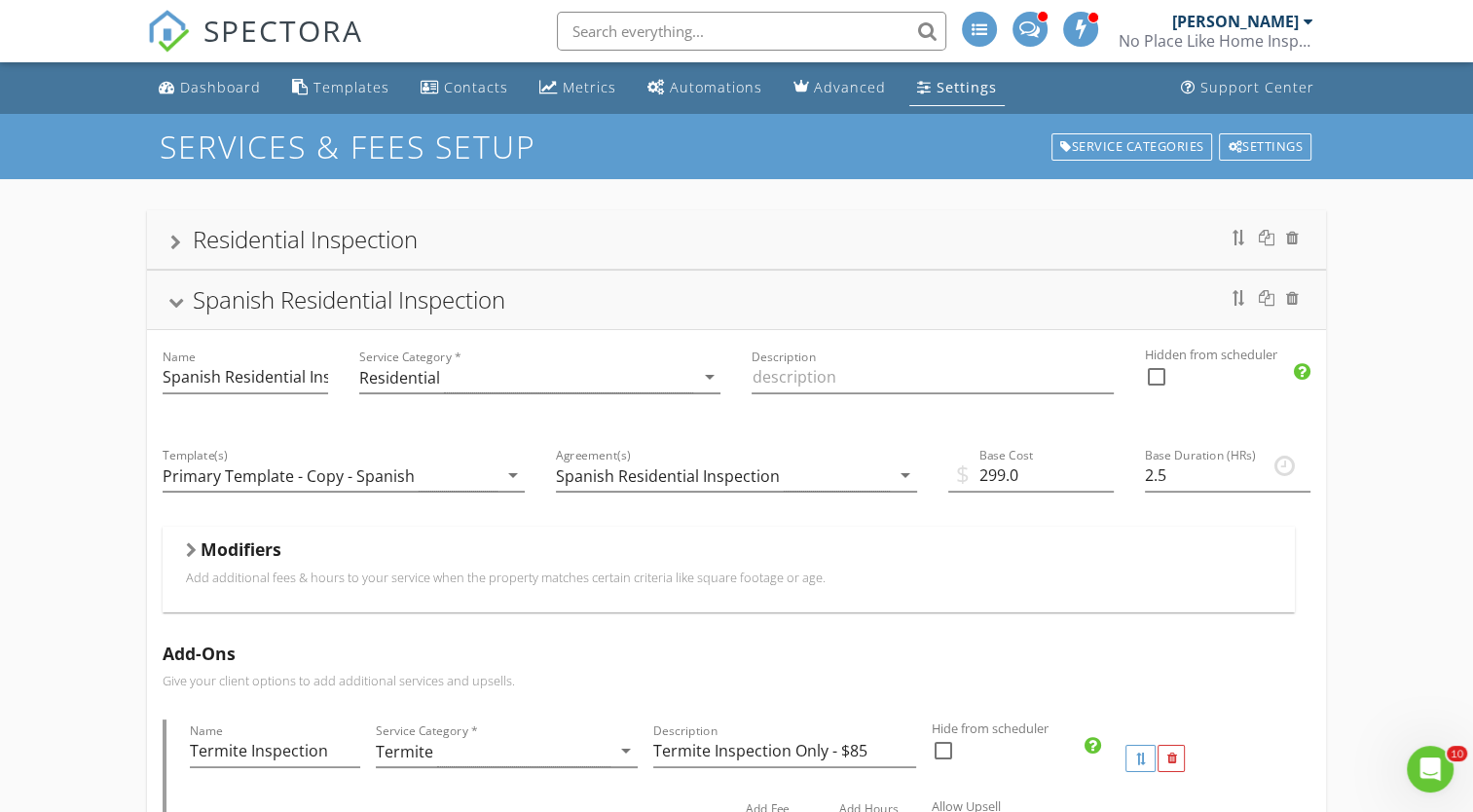click on "Spanish Residential Inspection" at bounding box center (736, 300) 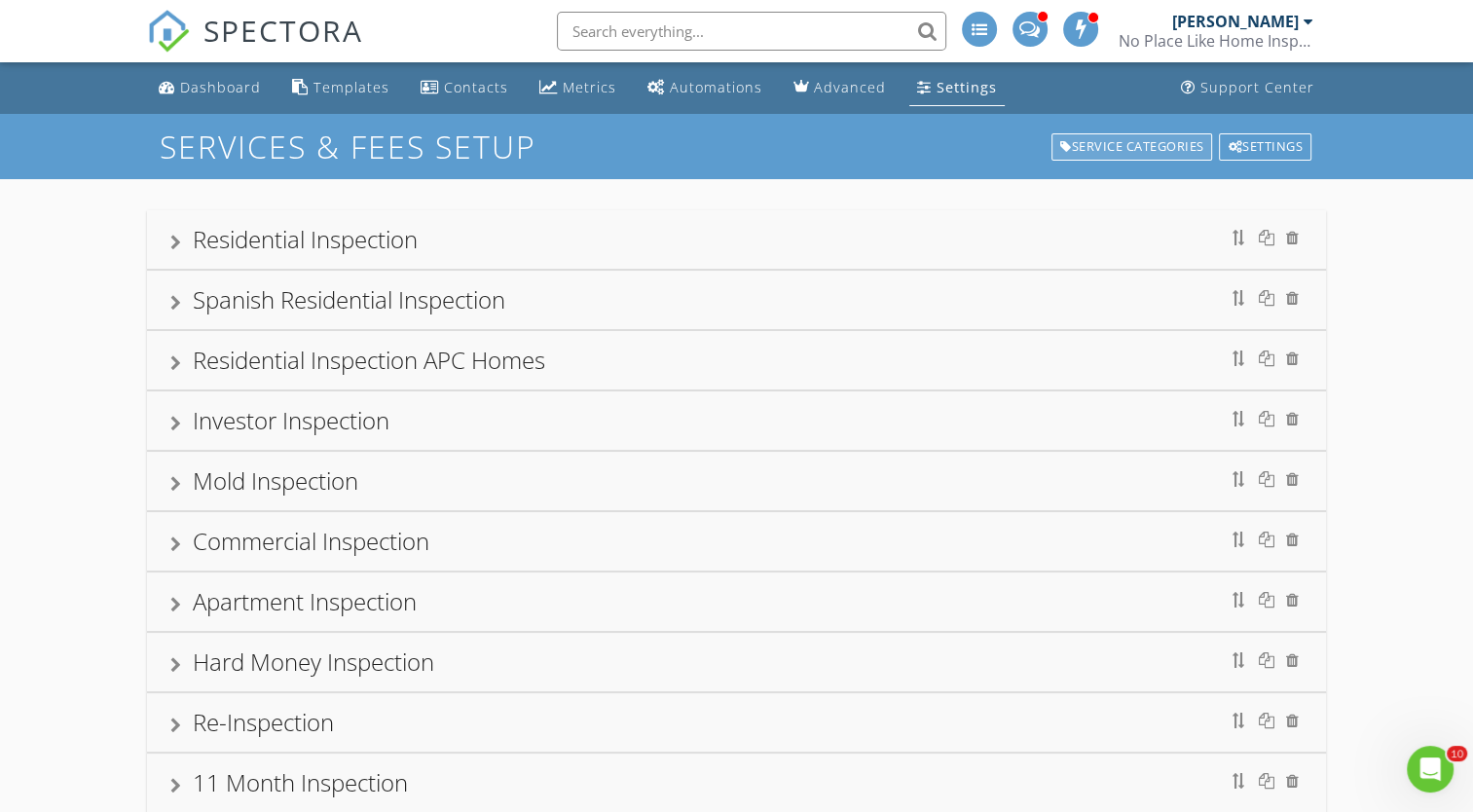 click on "Service Categories" at bounding box center (1132, 147) 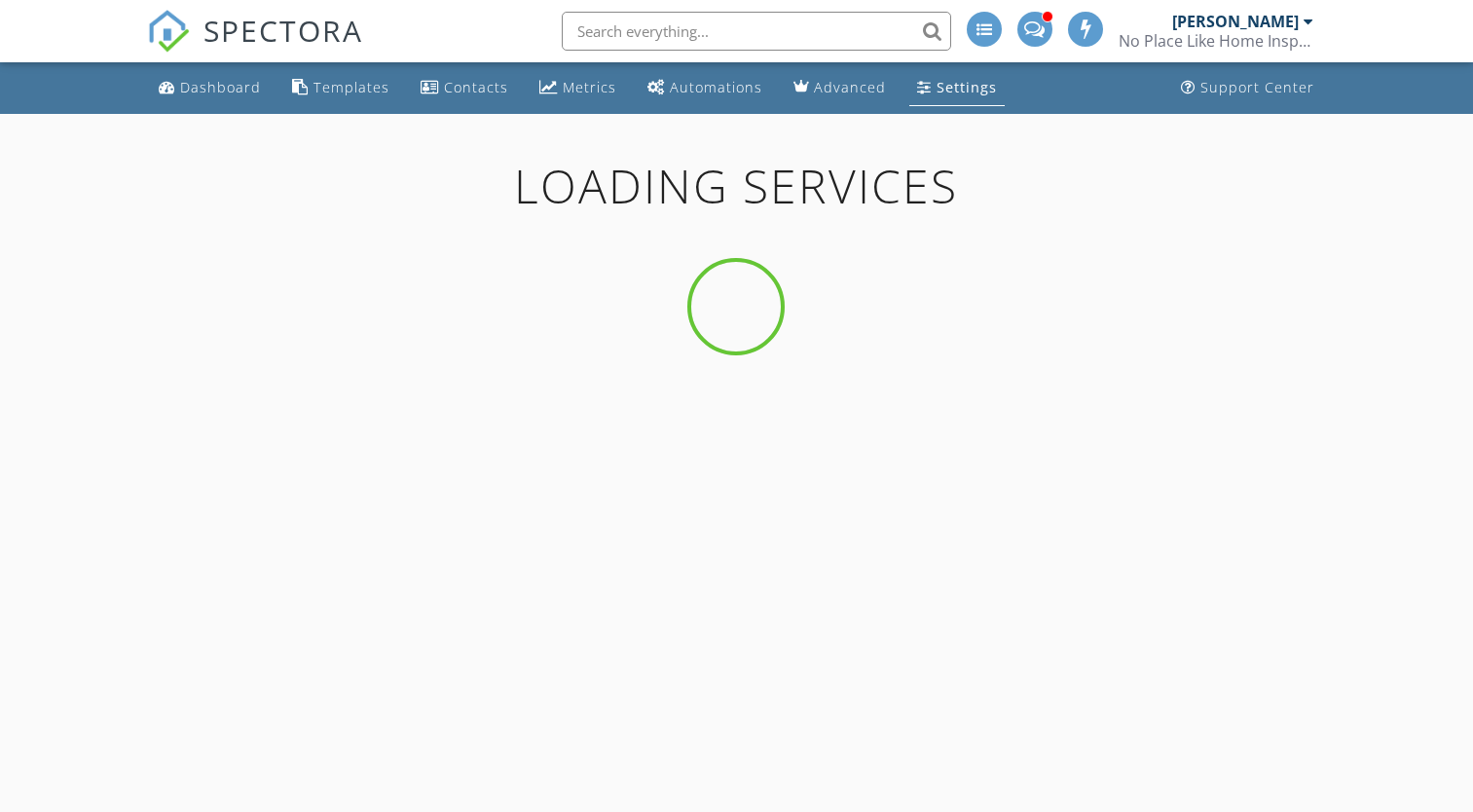 scroll, scrollTop: 0, scrollLeft: 0, axis: both 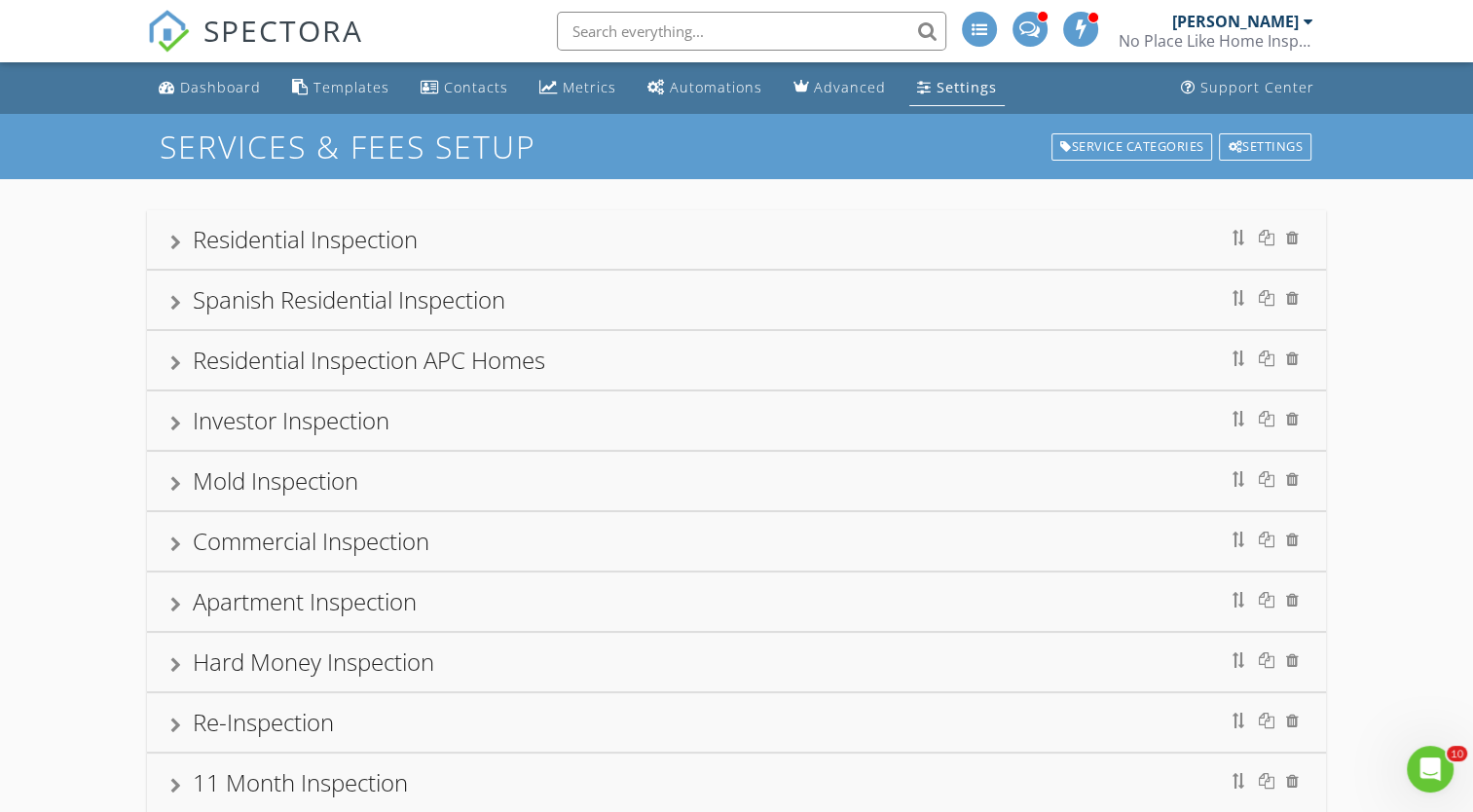 click on "[PERSON_NAME]" at bounding box center [1242, 21] 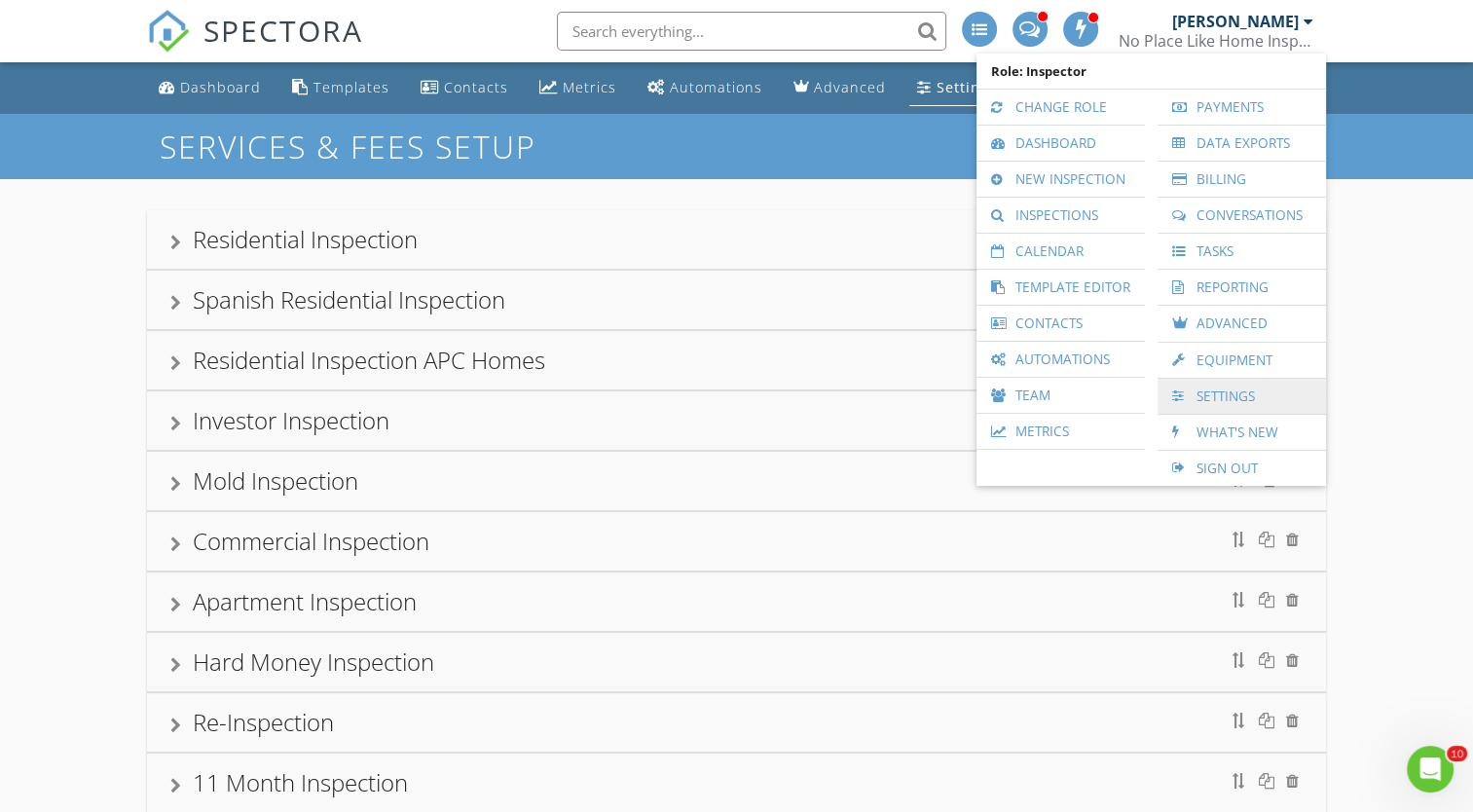 click on "Settings" at bounding box center [1241, 396] 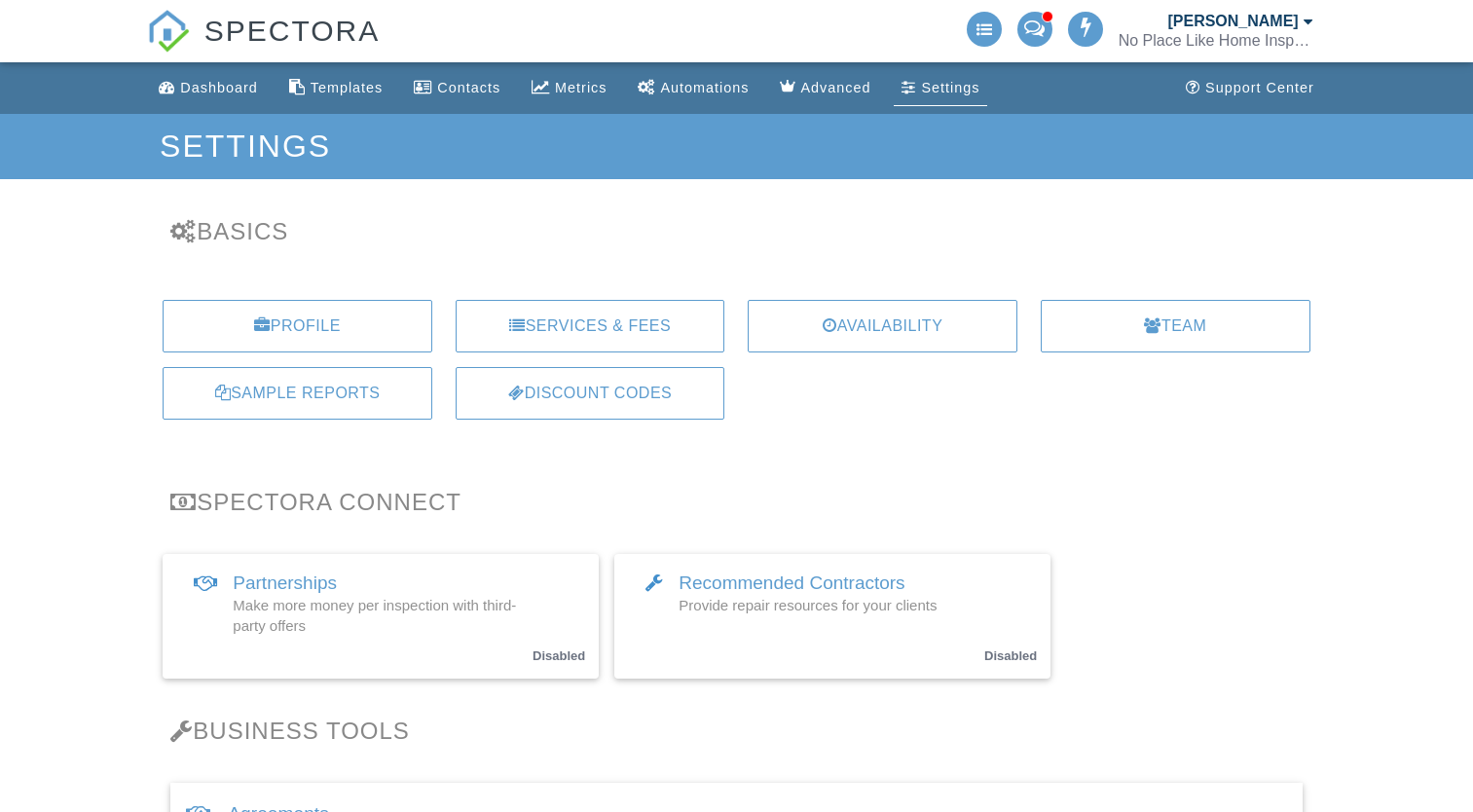 scroll, scrollTop: 0, scrollLeft: 0, axis: both 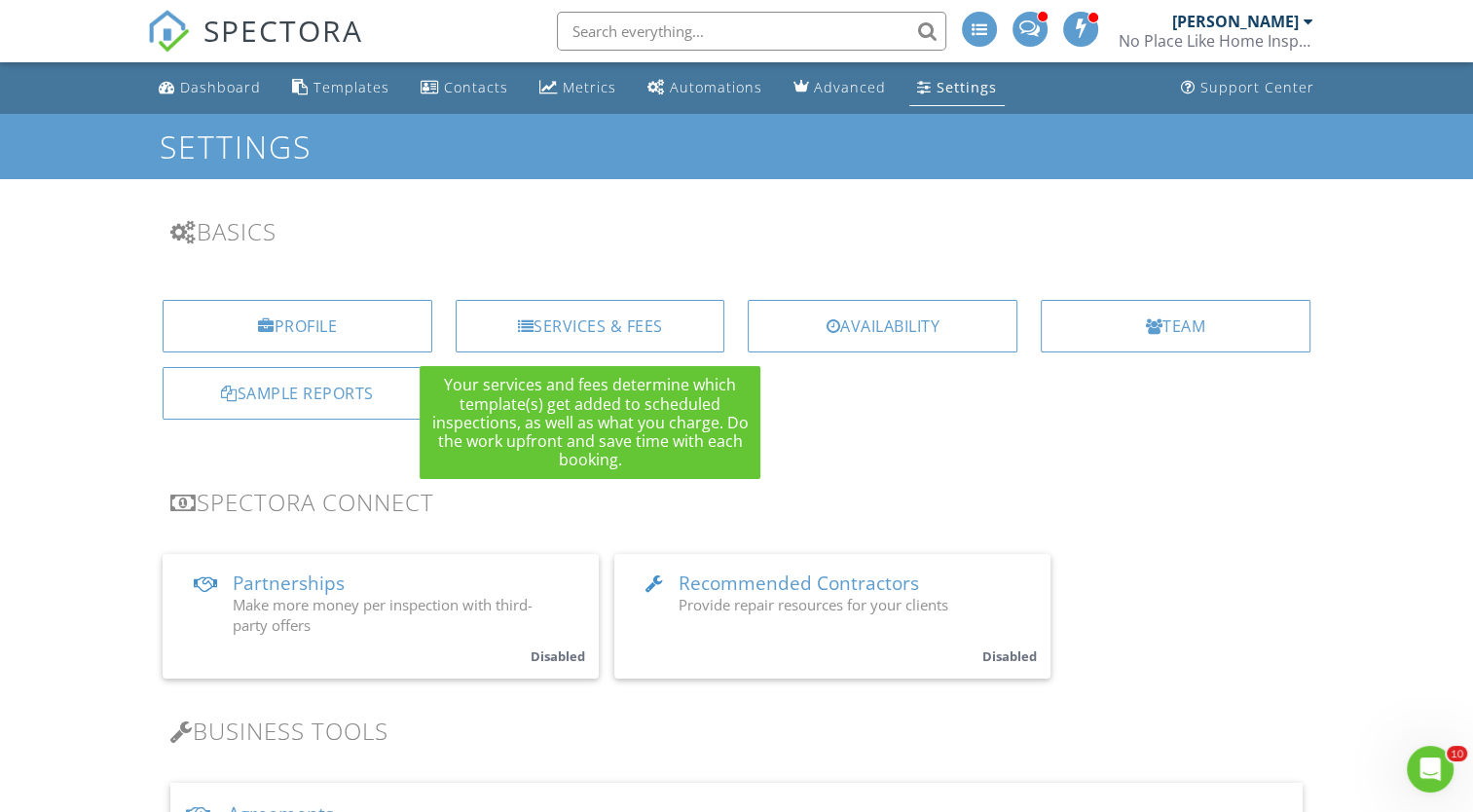 click on "Profile
Services & Fees
Availability
Team
Sample Reports
Discount Codes" at bounding box center [736, 367] 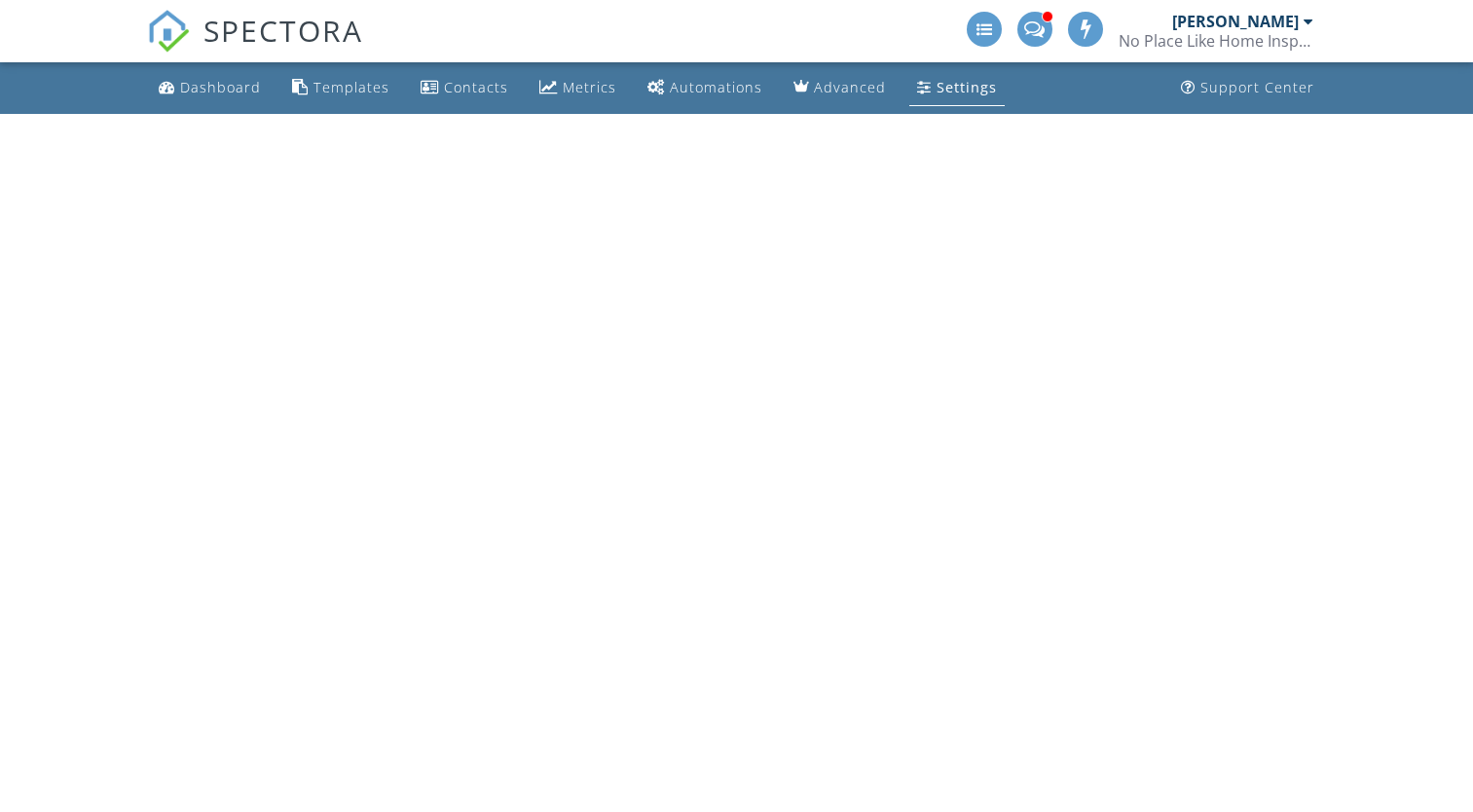 scroll, scrollTop: 0, scrollLeft: 0, axis: both 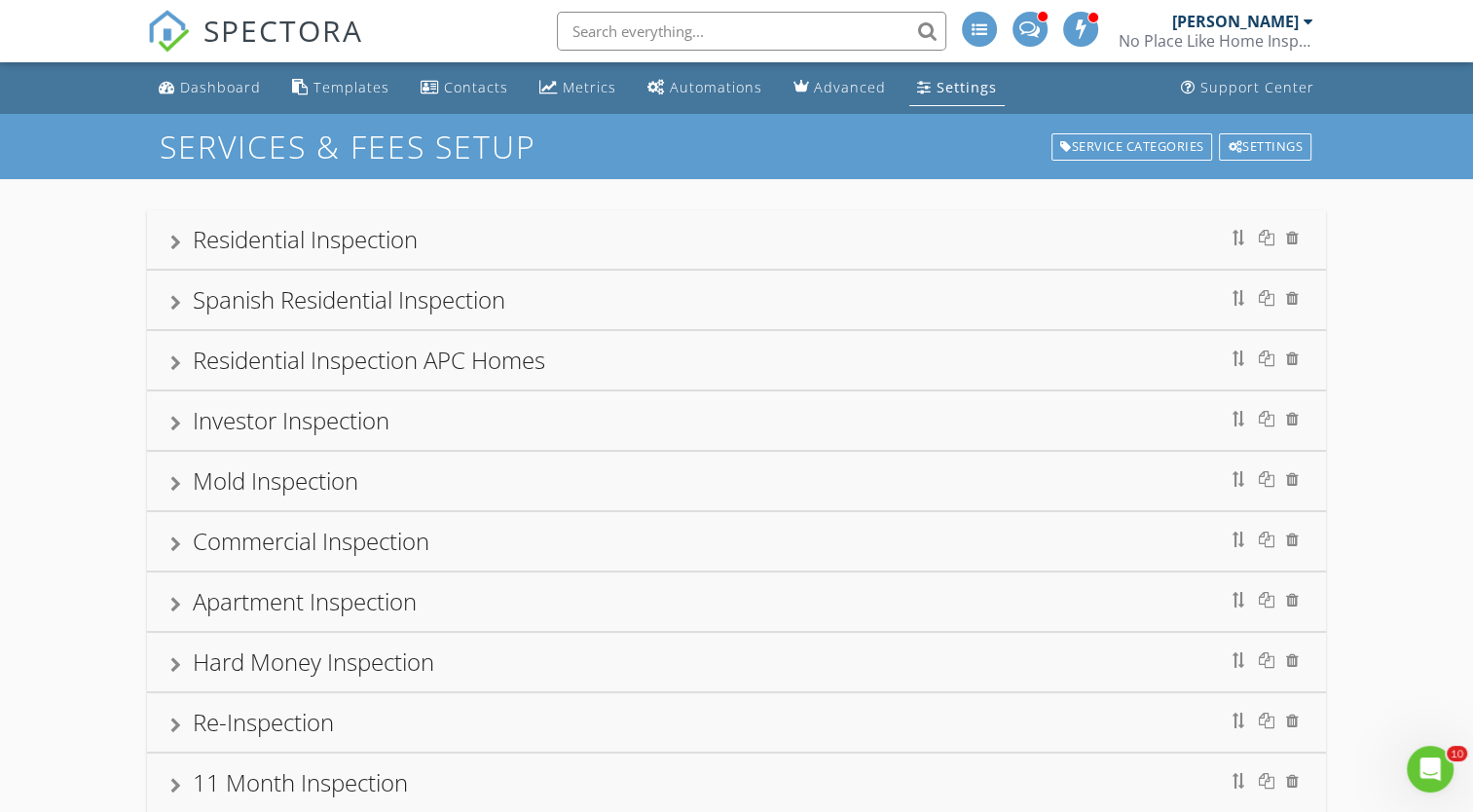 click on "Residential Inspection" at bounding box center [736, 240] 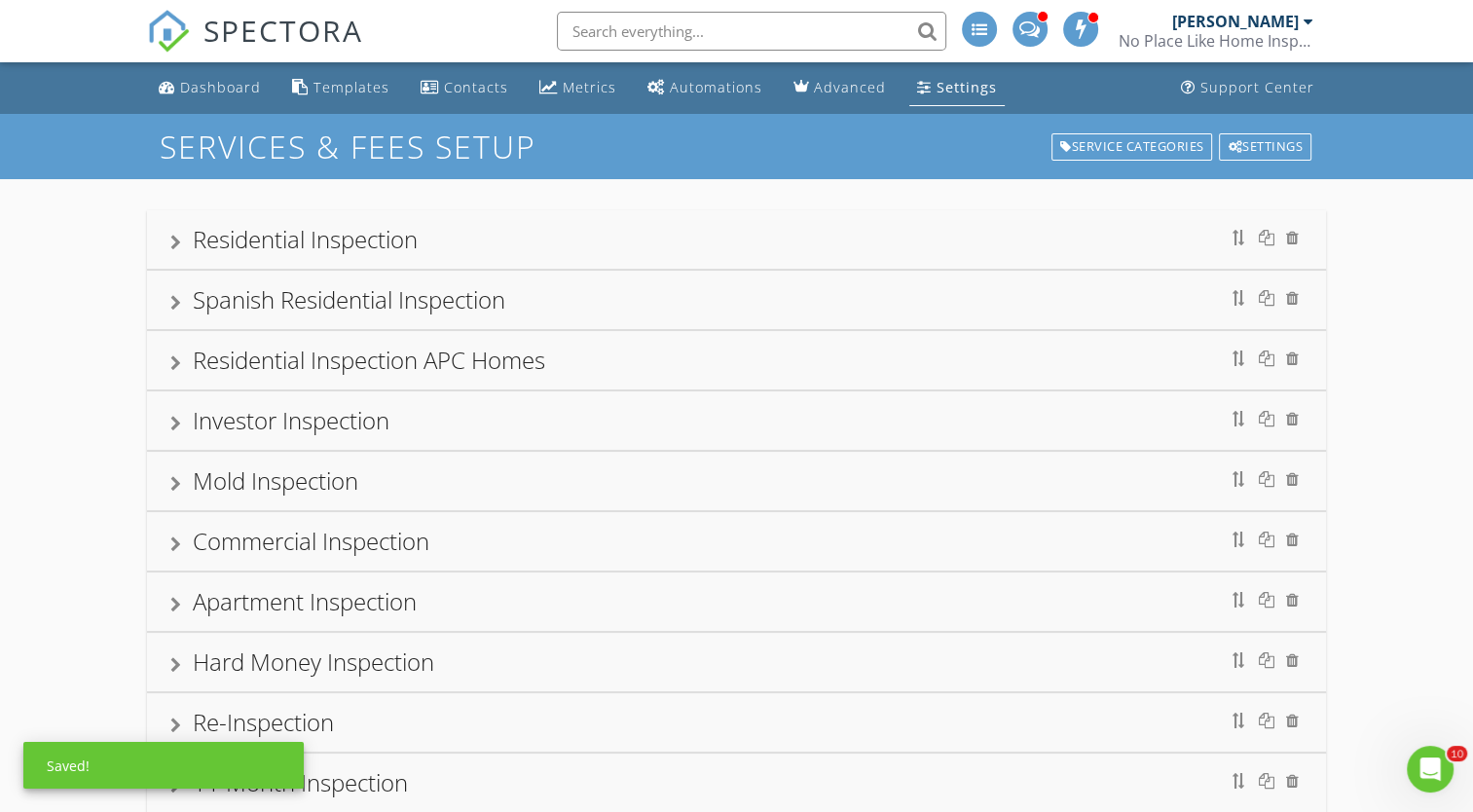 click at bounding box center [175, 242] 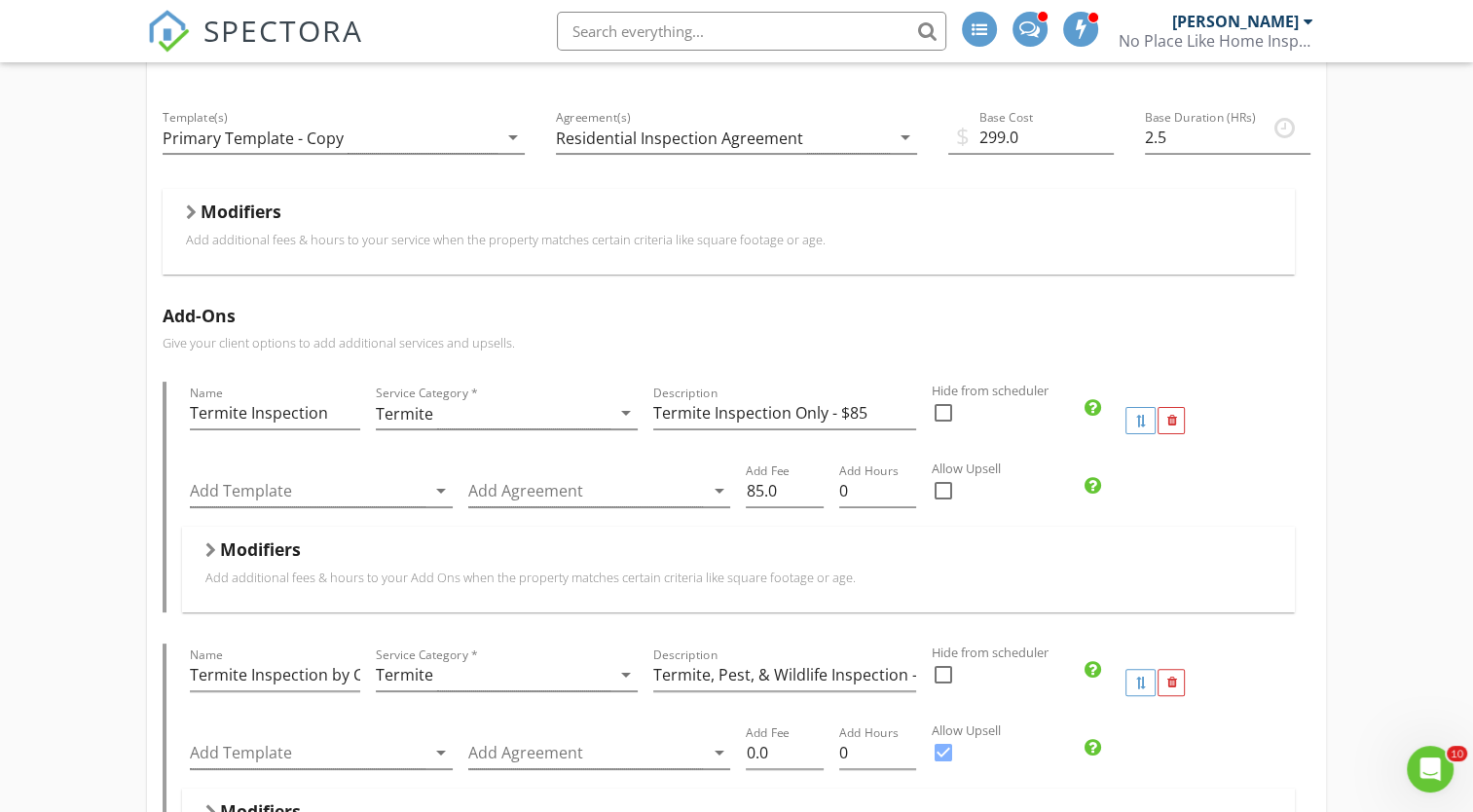 scroll, scrollTop: 284, scrollLeft: 0, axis: vertical 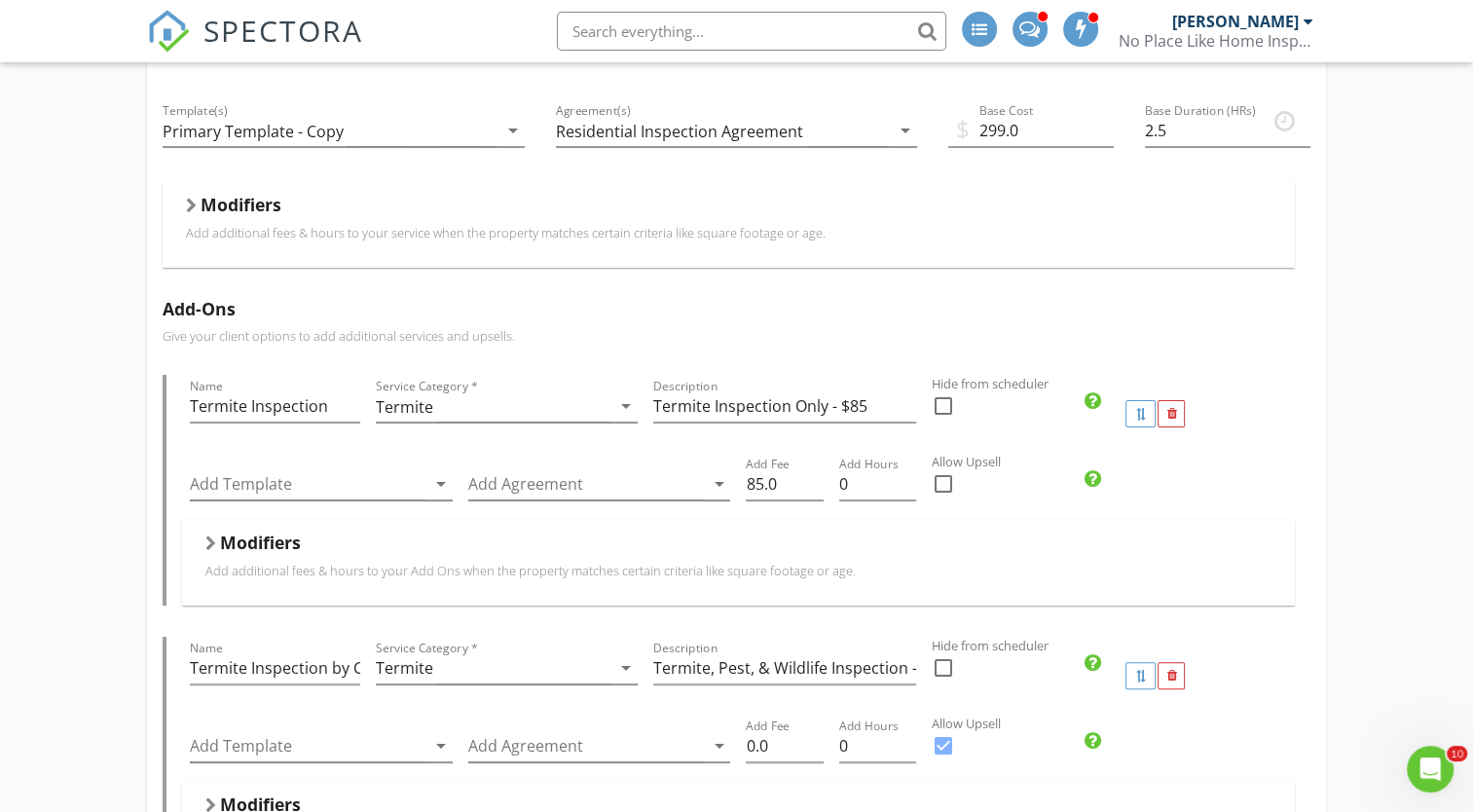 click at bounding box center (191, 205) 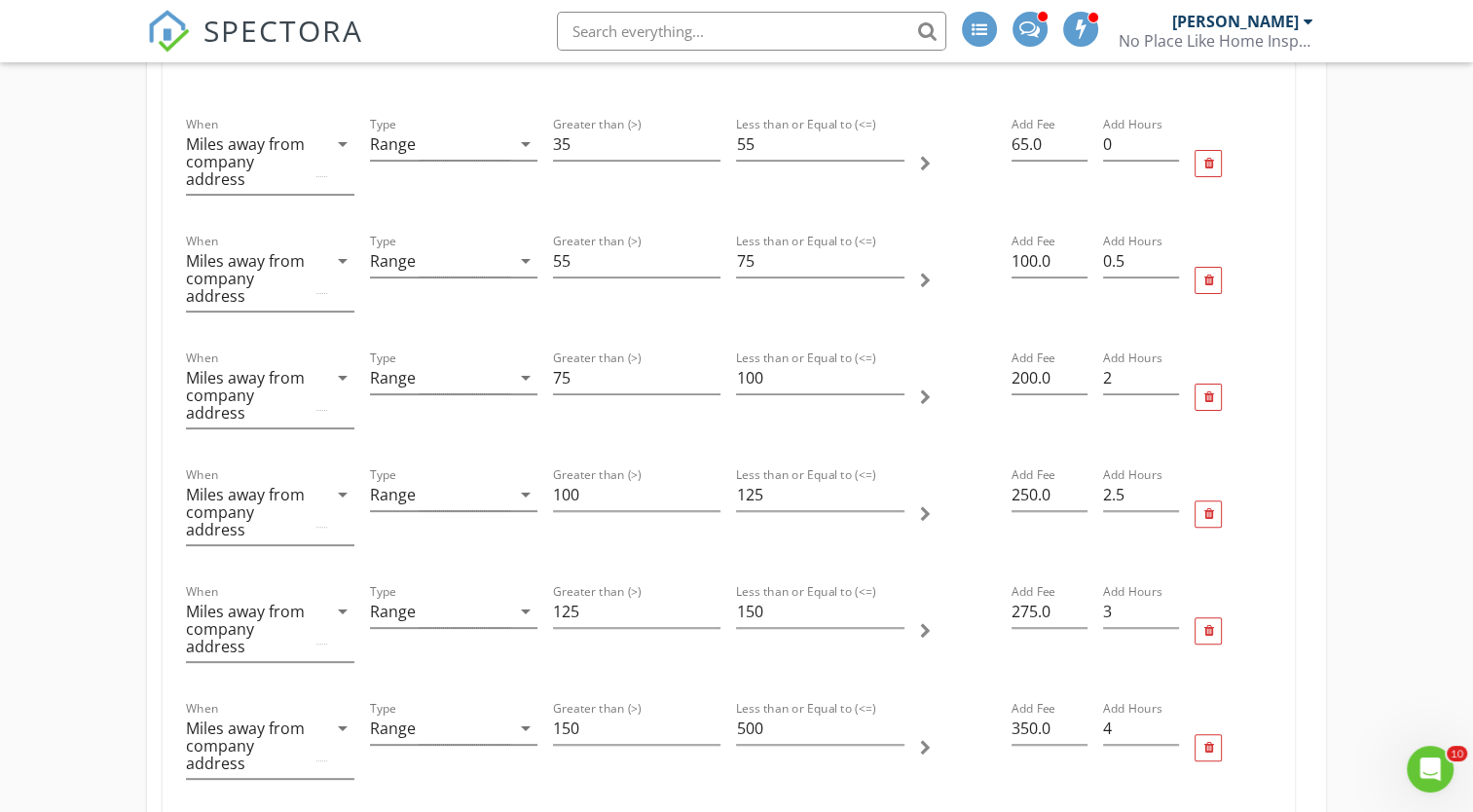 scroll, scrollTop: 428, scrollLeft: 0, axis: vertical 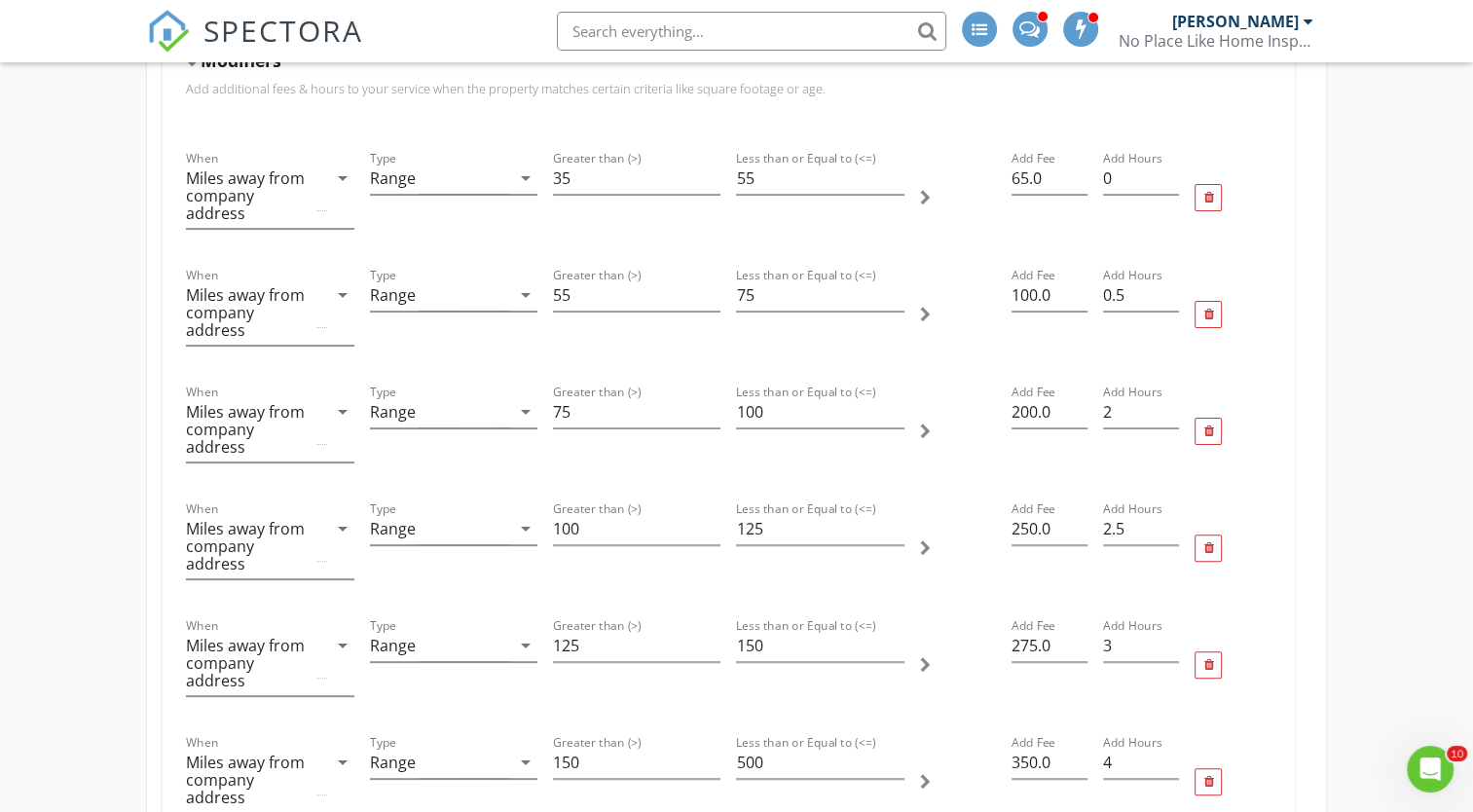 type 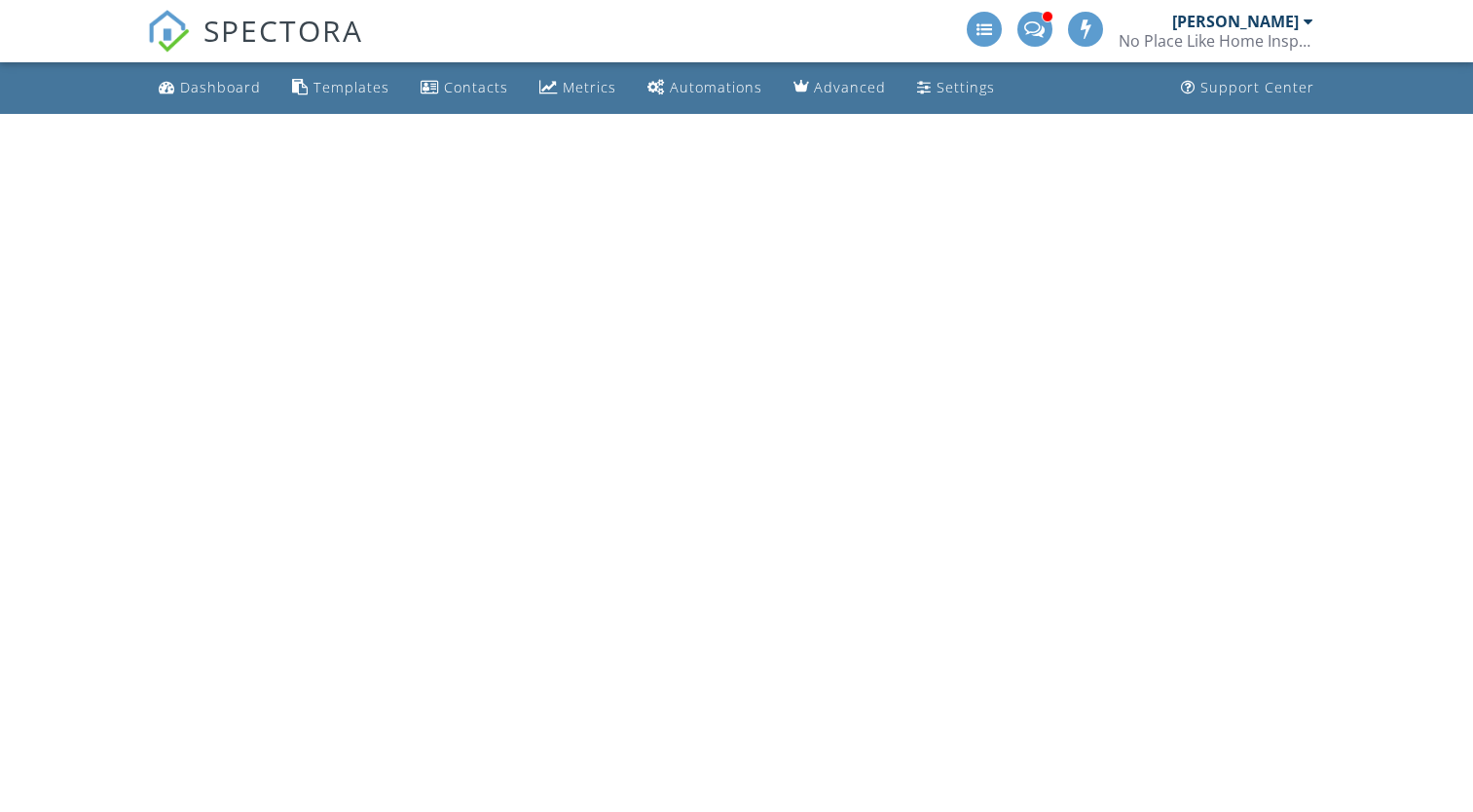 scroll, scrollTop: 0, scrollLeft: 0, axis: both 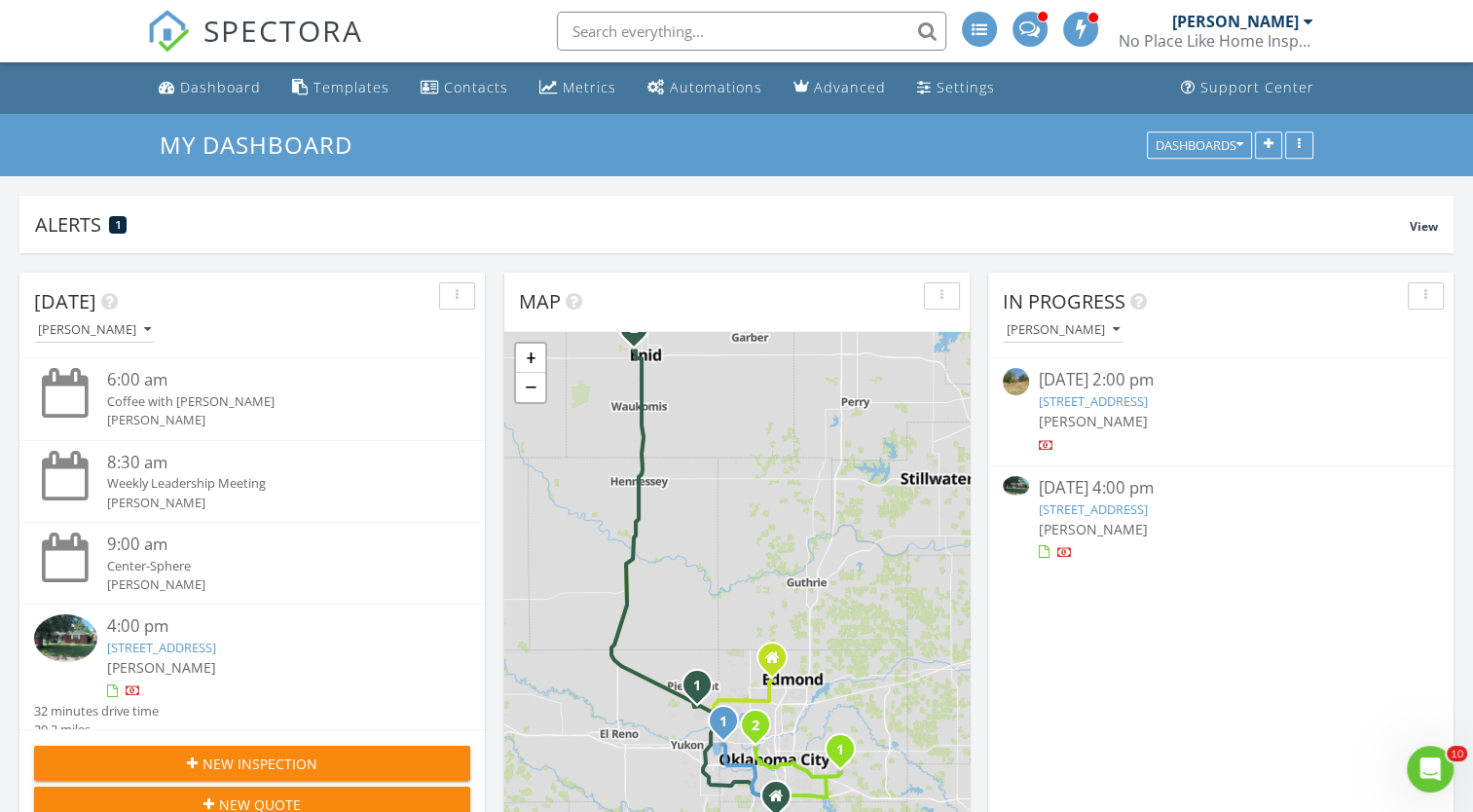 click on "In Progress
[PERSON_NAME]" at bounding box center (1221, 315) 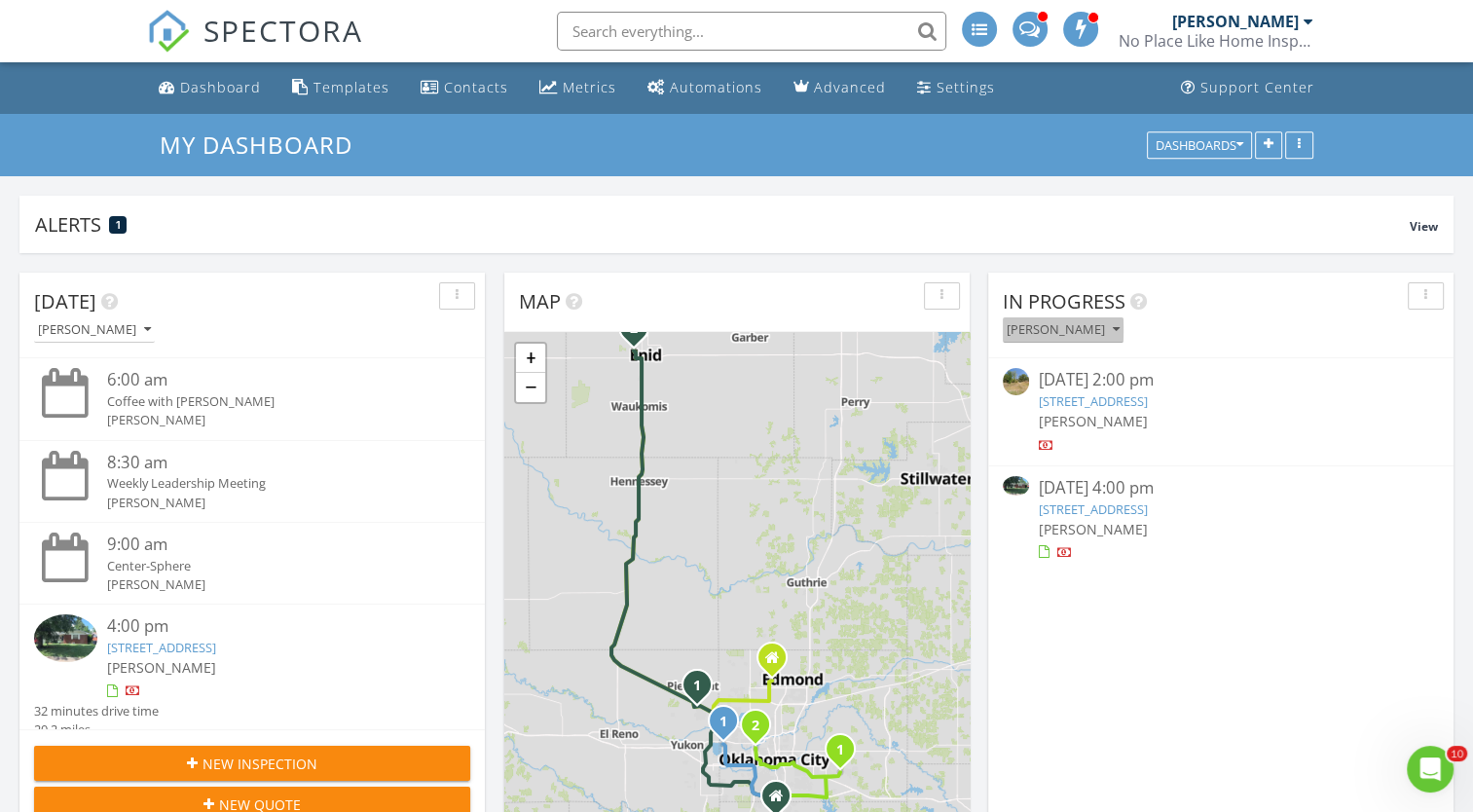 click on "[PERSON_NAME]" at bounding box center [1063, 330] 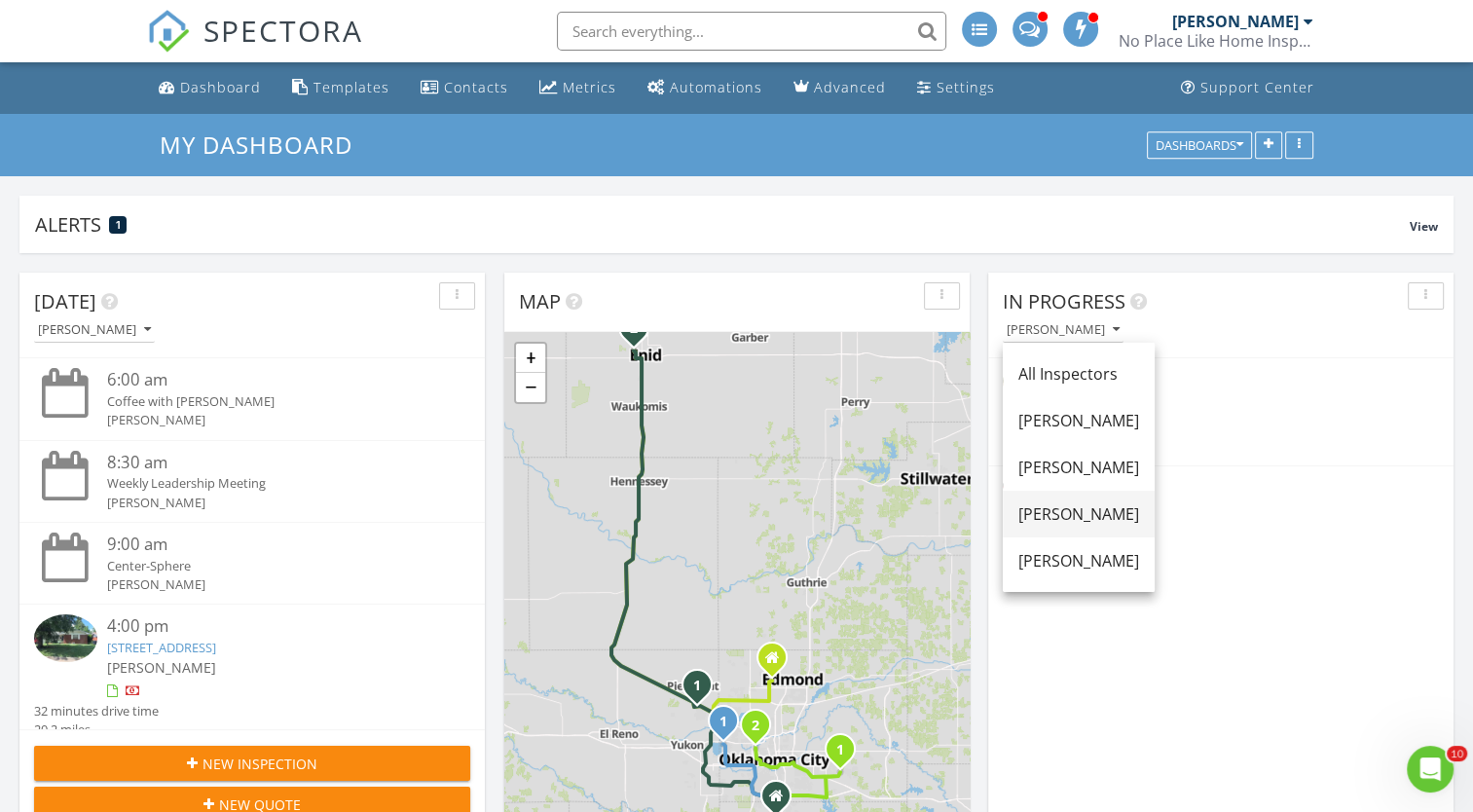 click on "[PERSON_NAME]" at bounding box center (1079, 514) 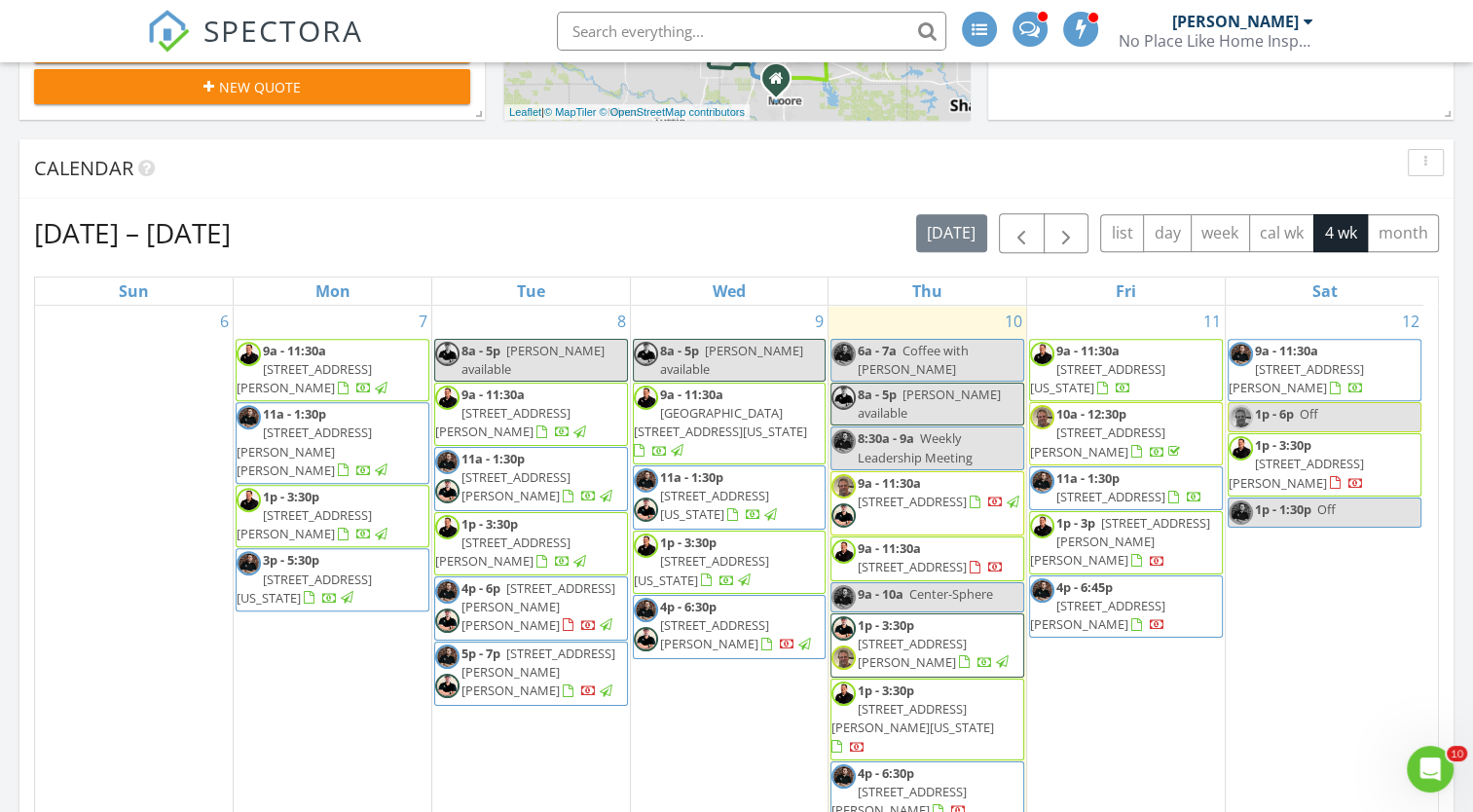 scroll, scrollTop: 720, scrollLeft: 0, axis: vertical 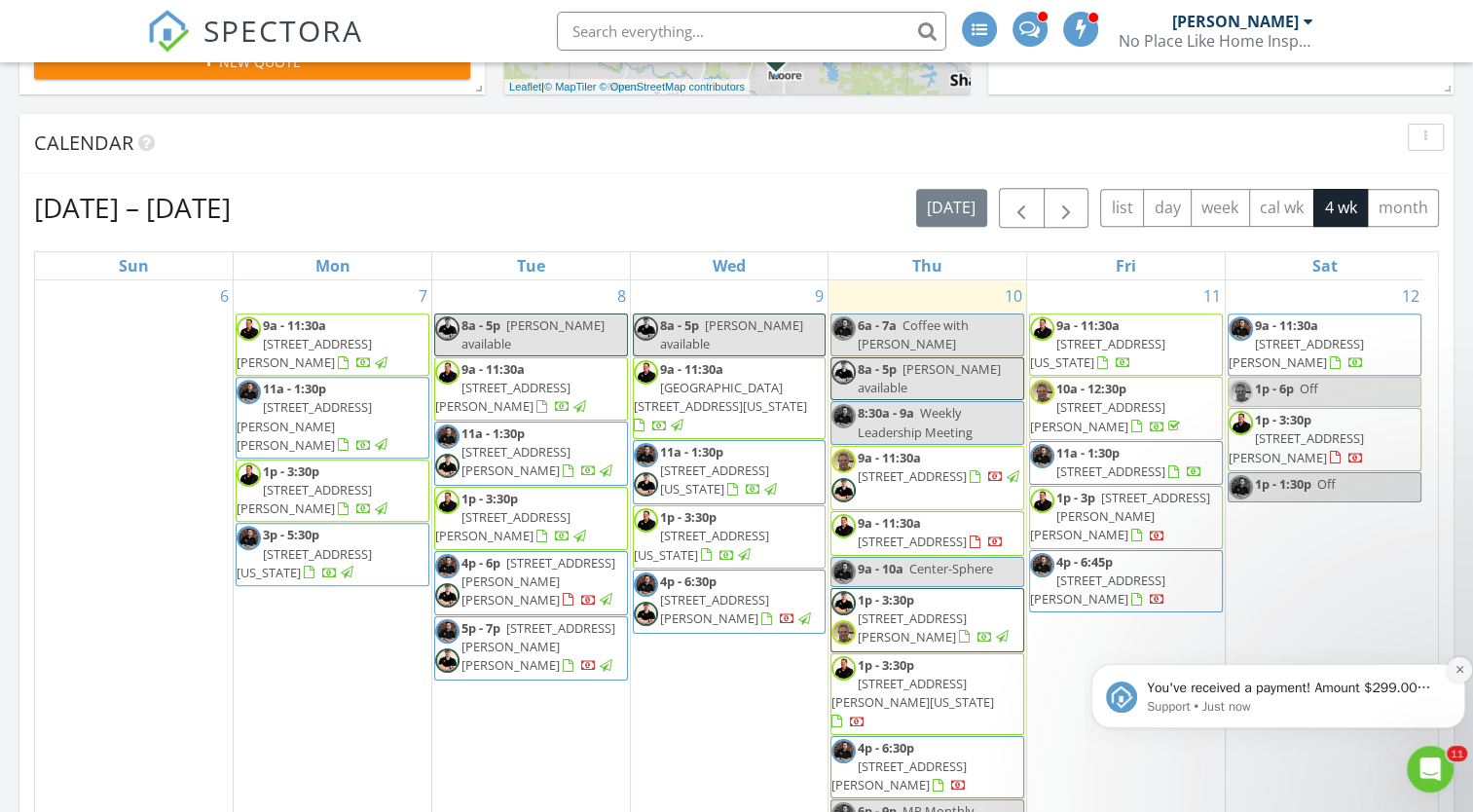 click 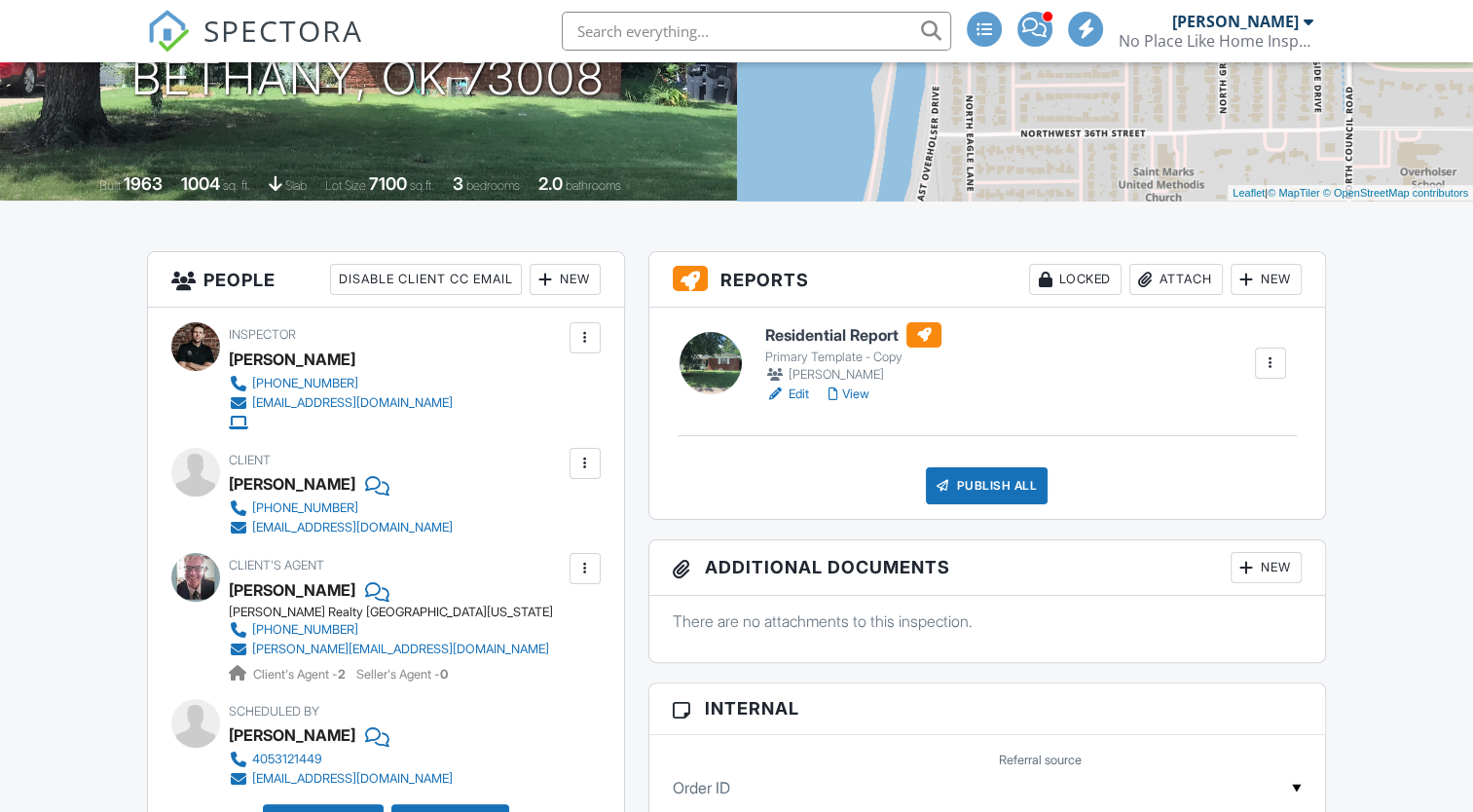 scroll, scrollTop: 323, scrollLeft: 0, axis: vertical 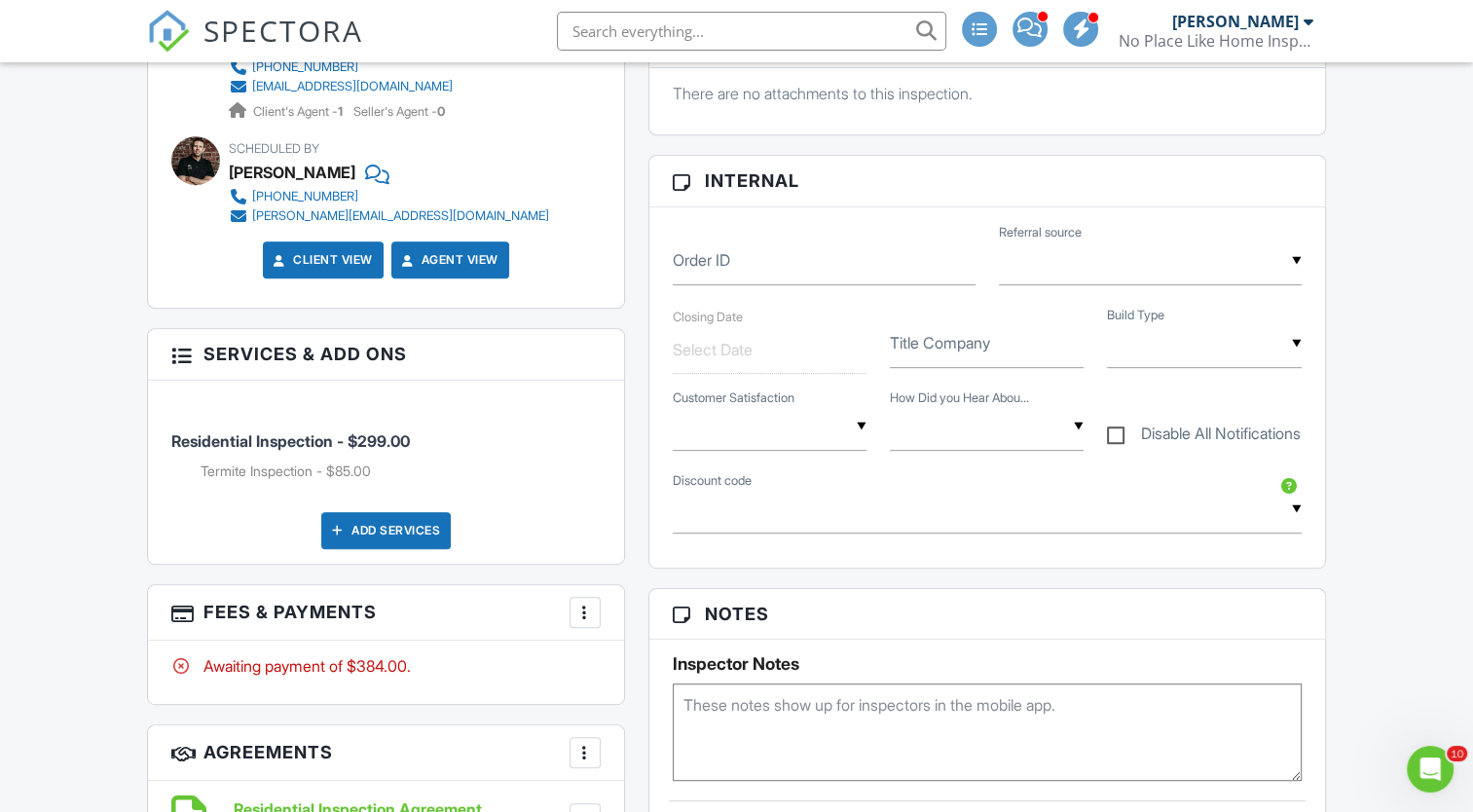 click on "Add Services" at bounding box center [386, 531] 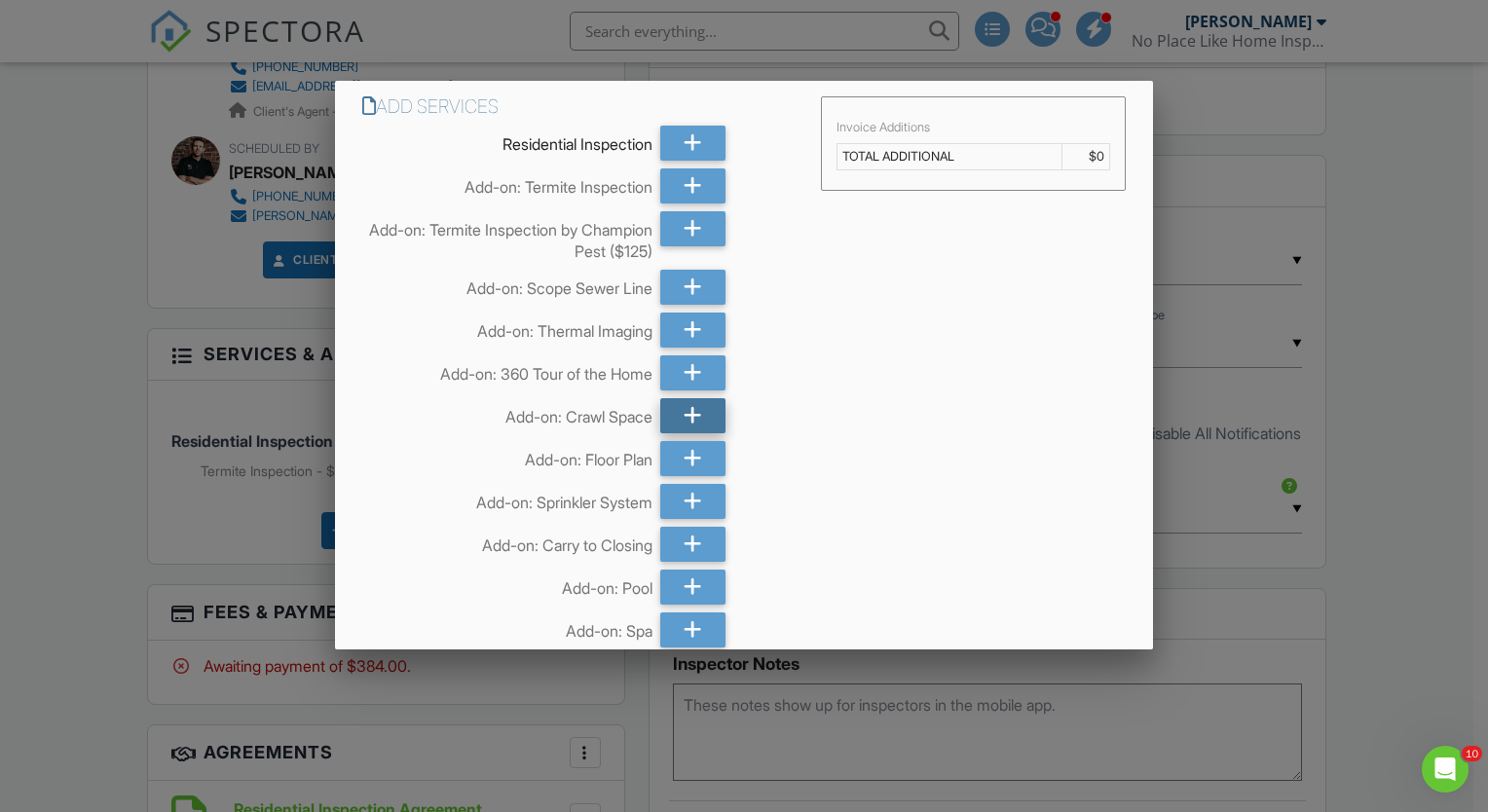 click at bounding box center [692, 416] 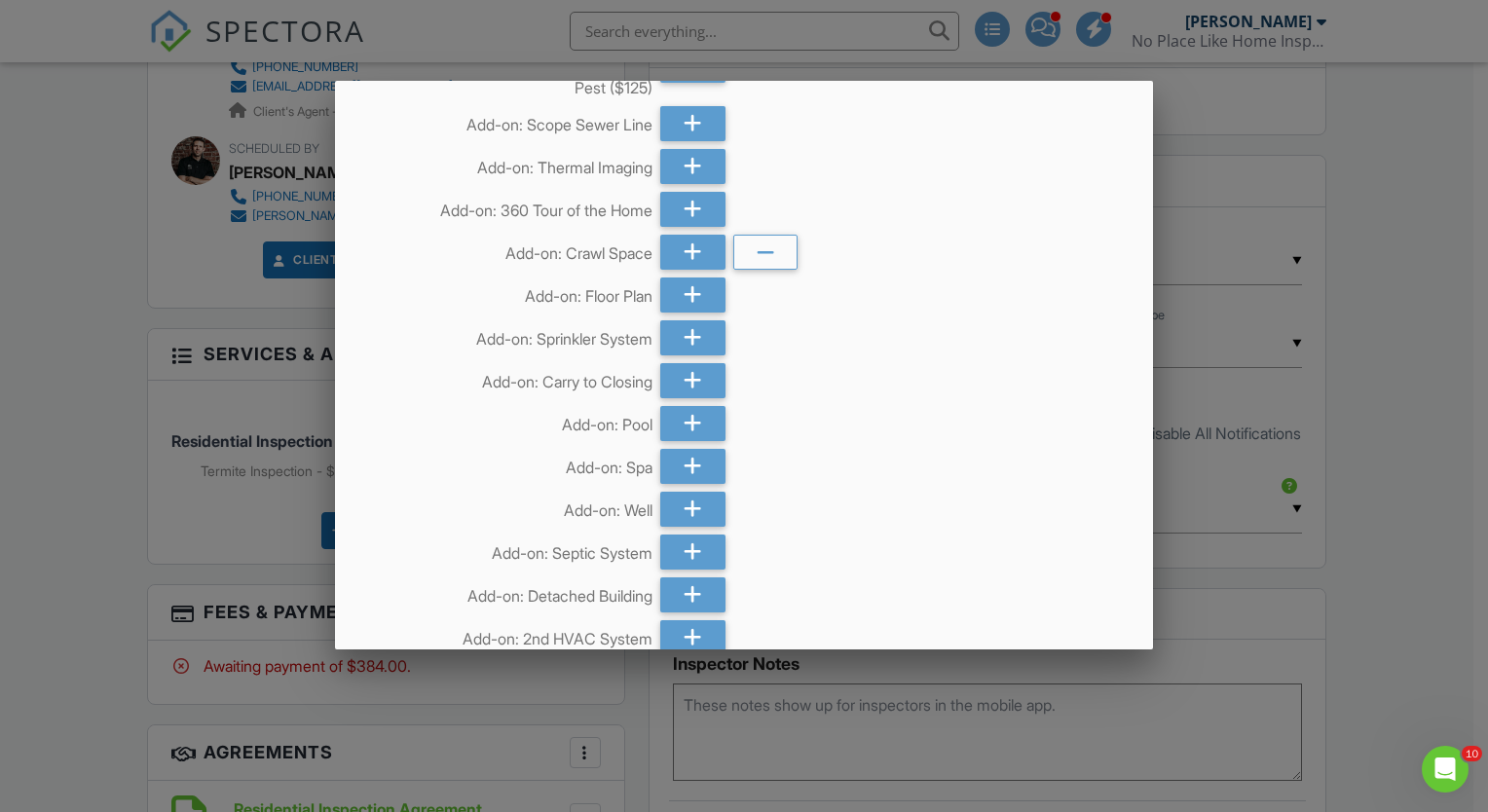 scroll, scrollTop: 183, scrollLeft: 0, axis: vertical 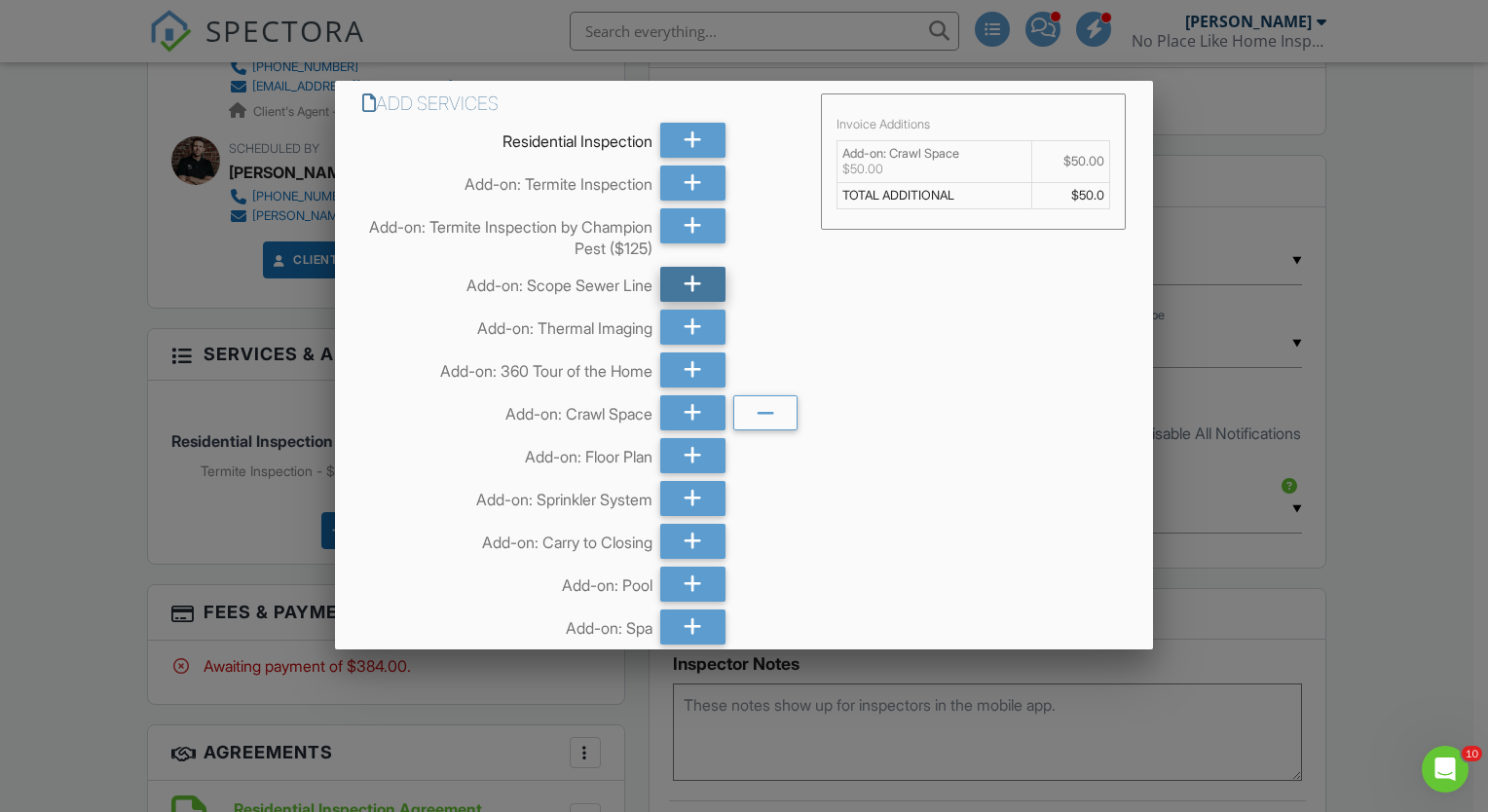 click at bounding box center (692, 284) 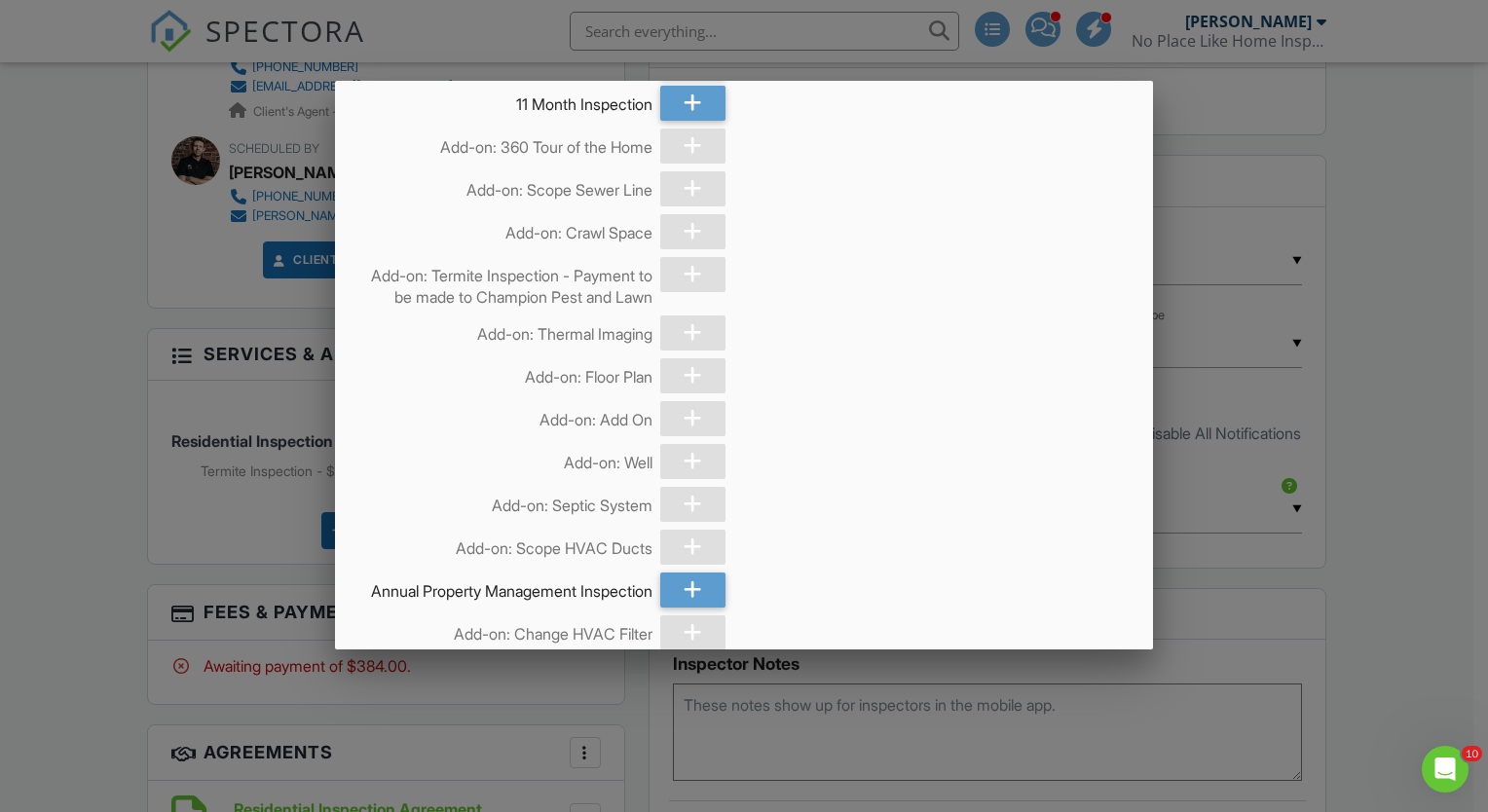 scroll, scrollTop: 3603, scrollLeft: 0, axis: vertical 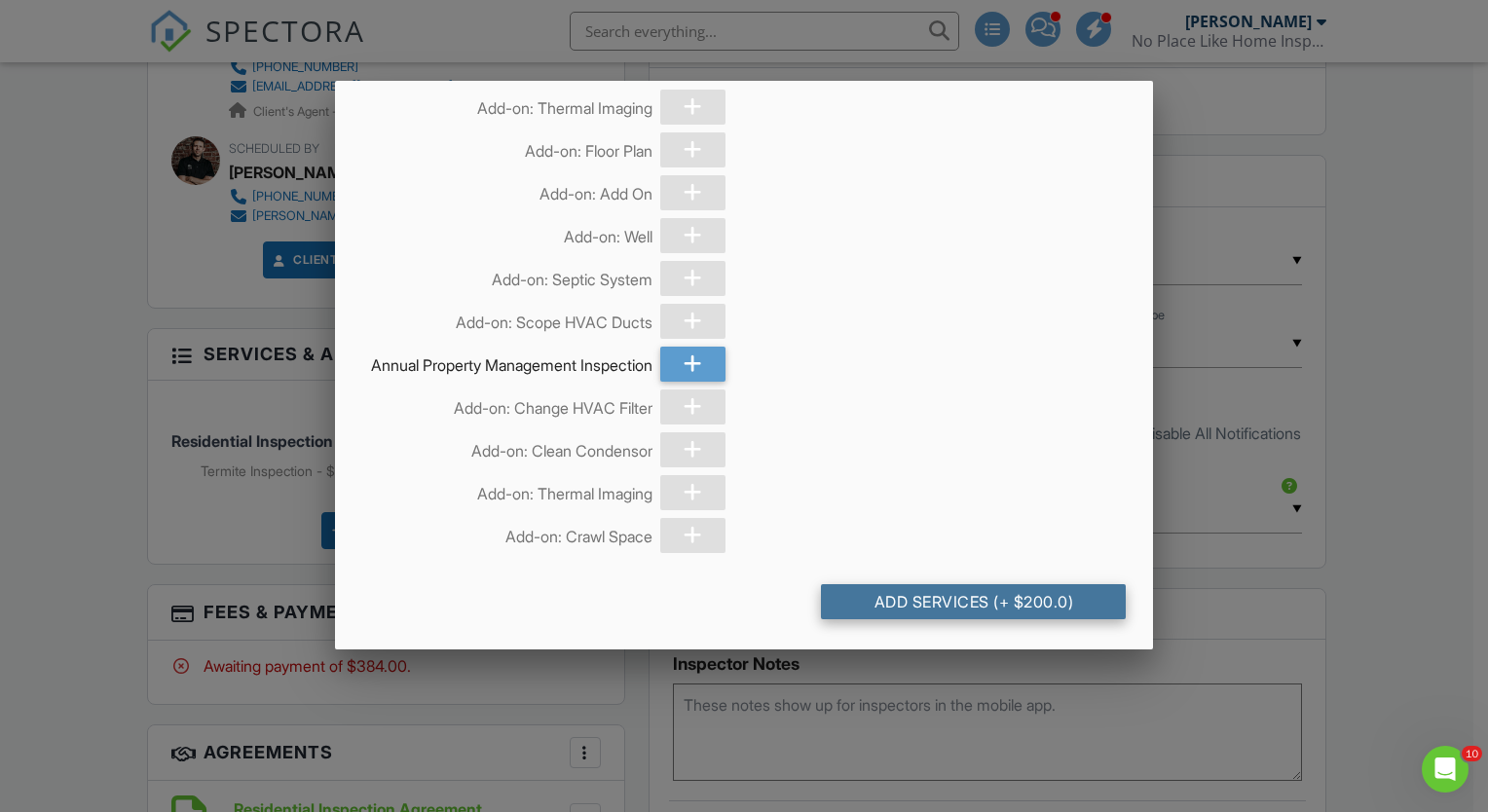 click on "Add Services
(+ $200.0)" at bounding box center (973, 602) 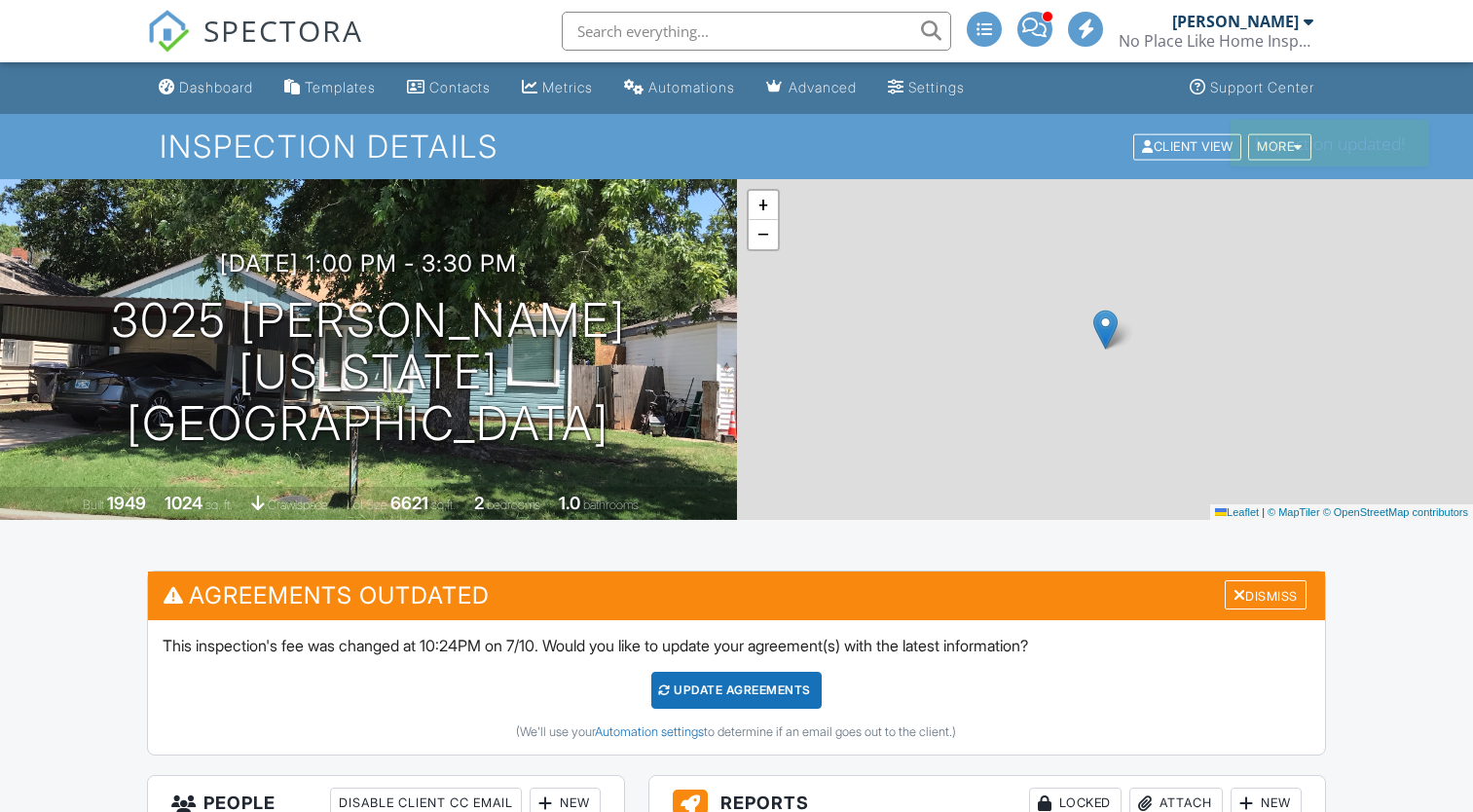 scroll, scrollTop: 0, scrollLeft: 0, axis: both 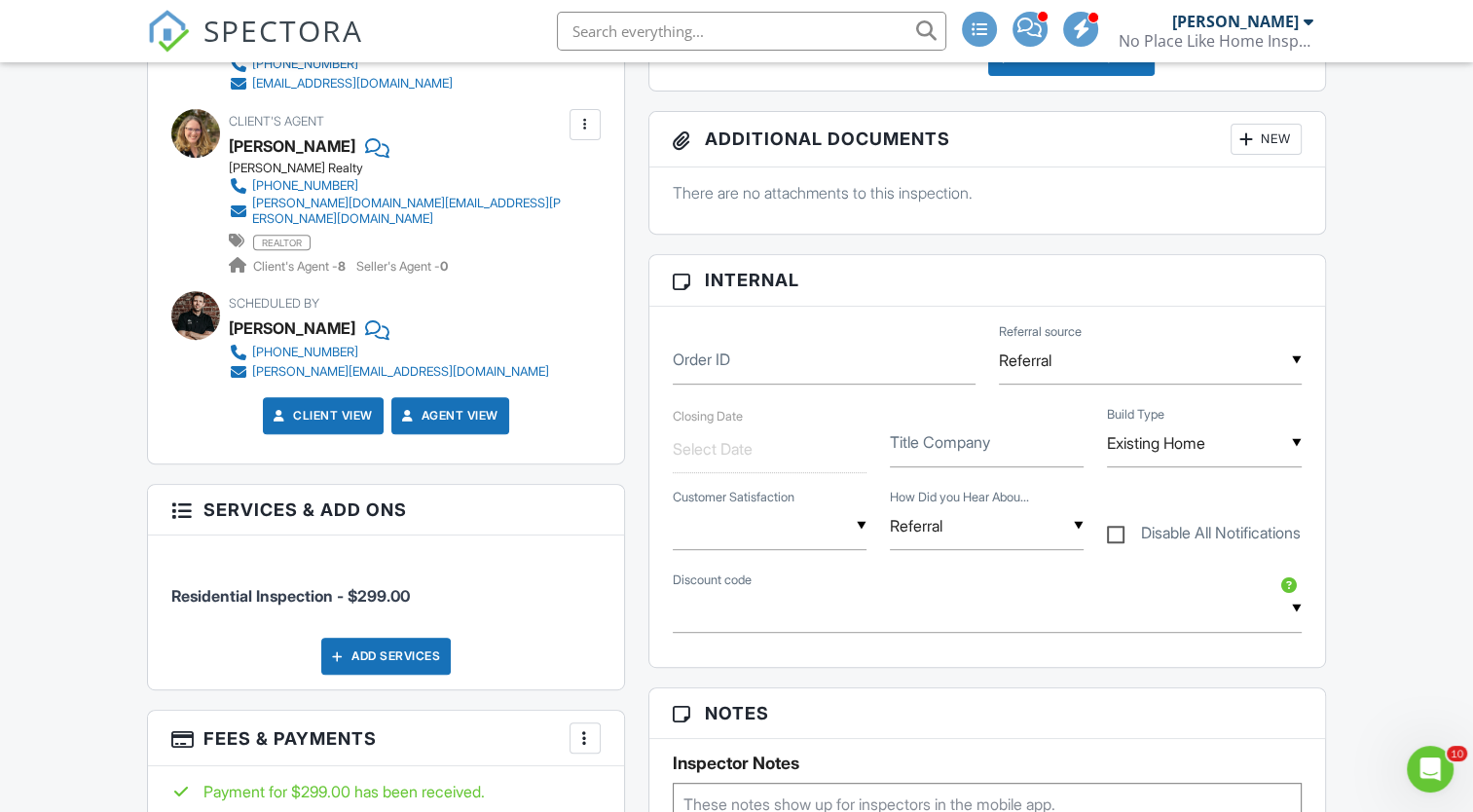 click on "Add Services" at bounding box center [386, 656] 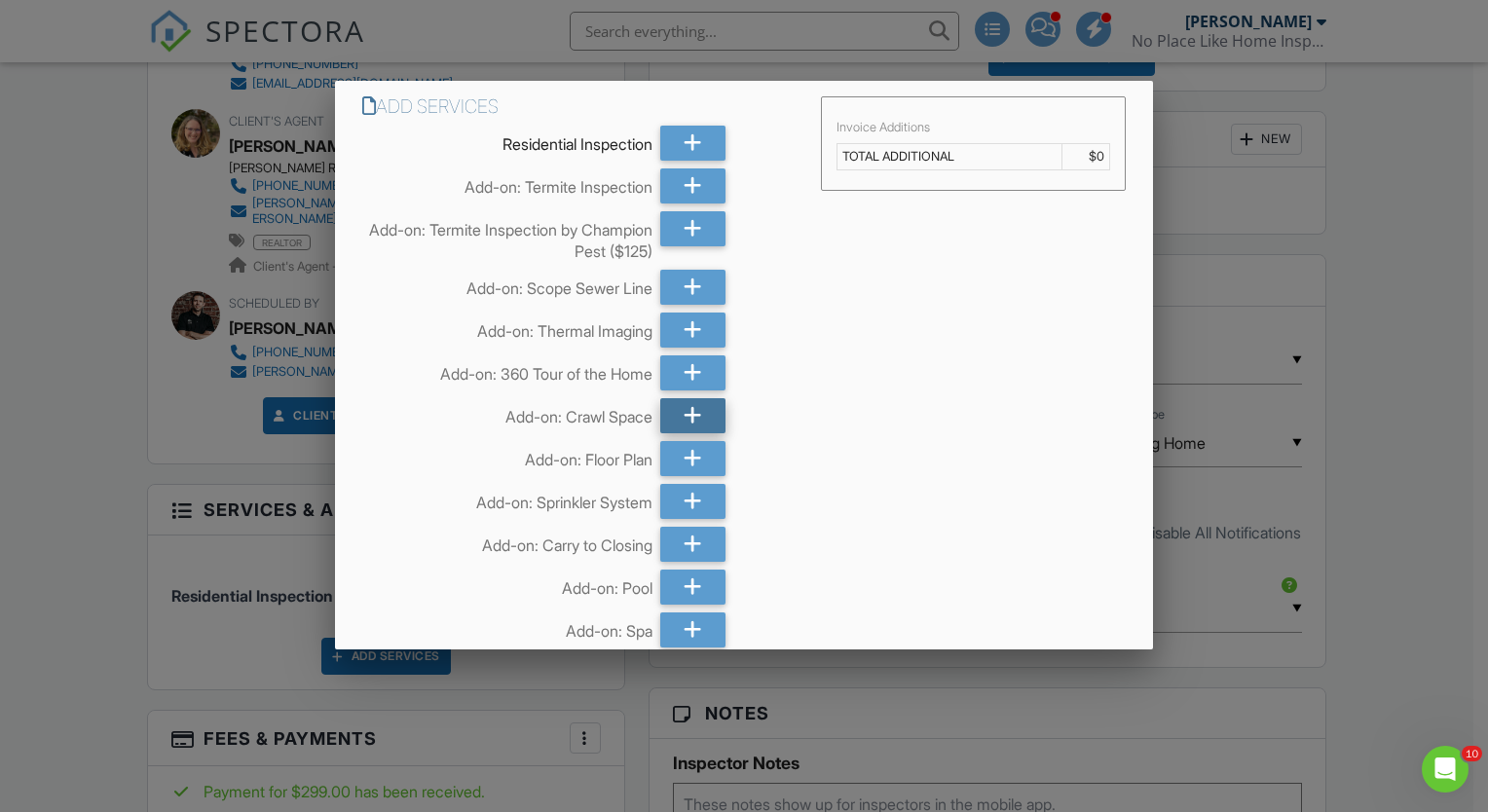 click at bounding box center [692, 416] 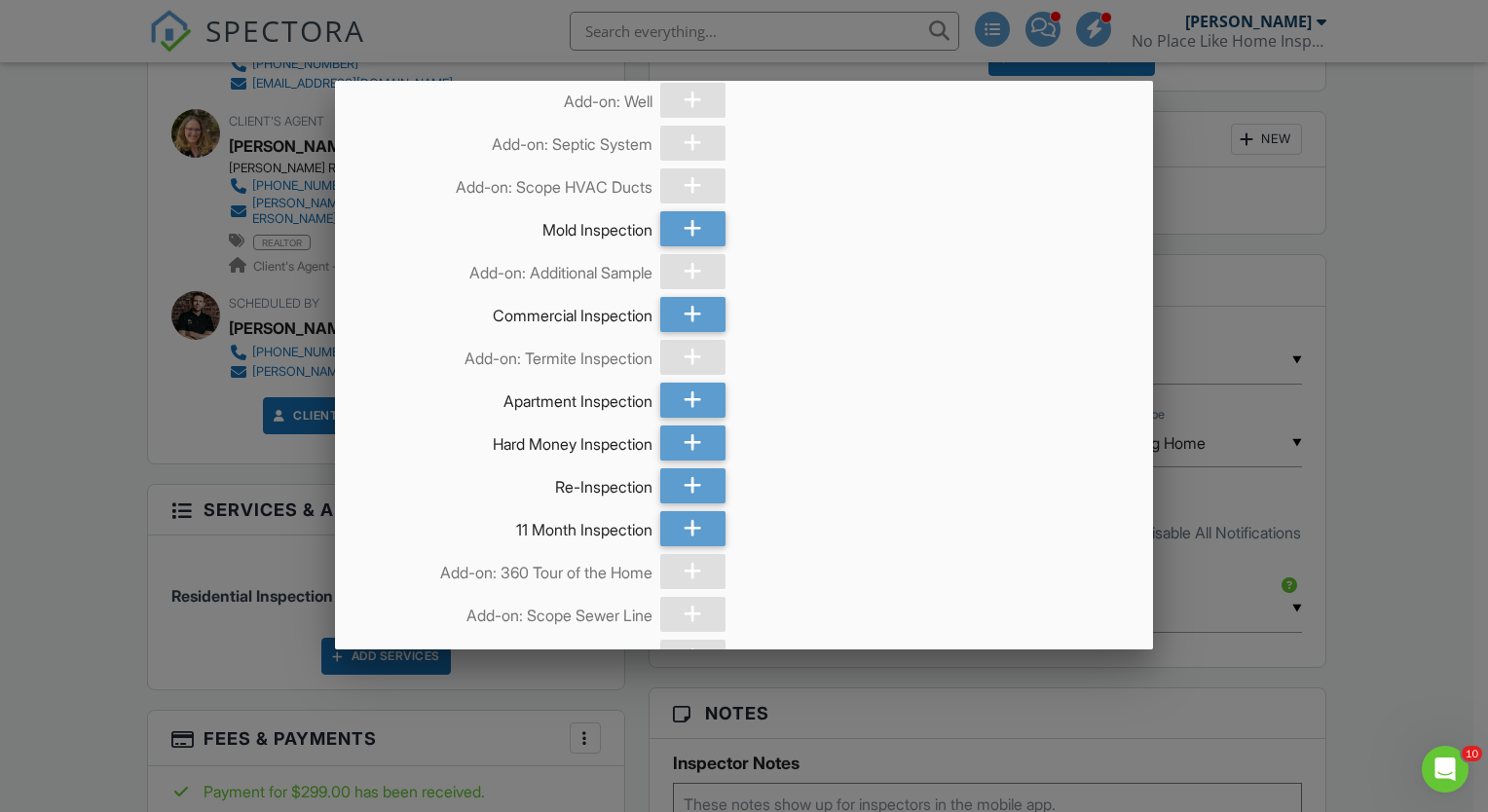 scroll, scrollTop: 3603, scrollLeft: 0, axis: vertical 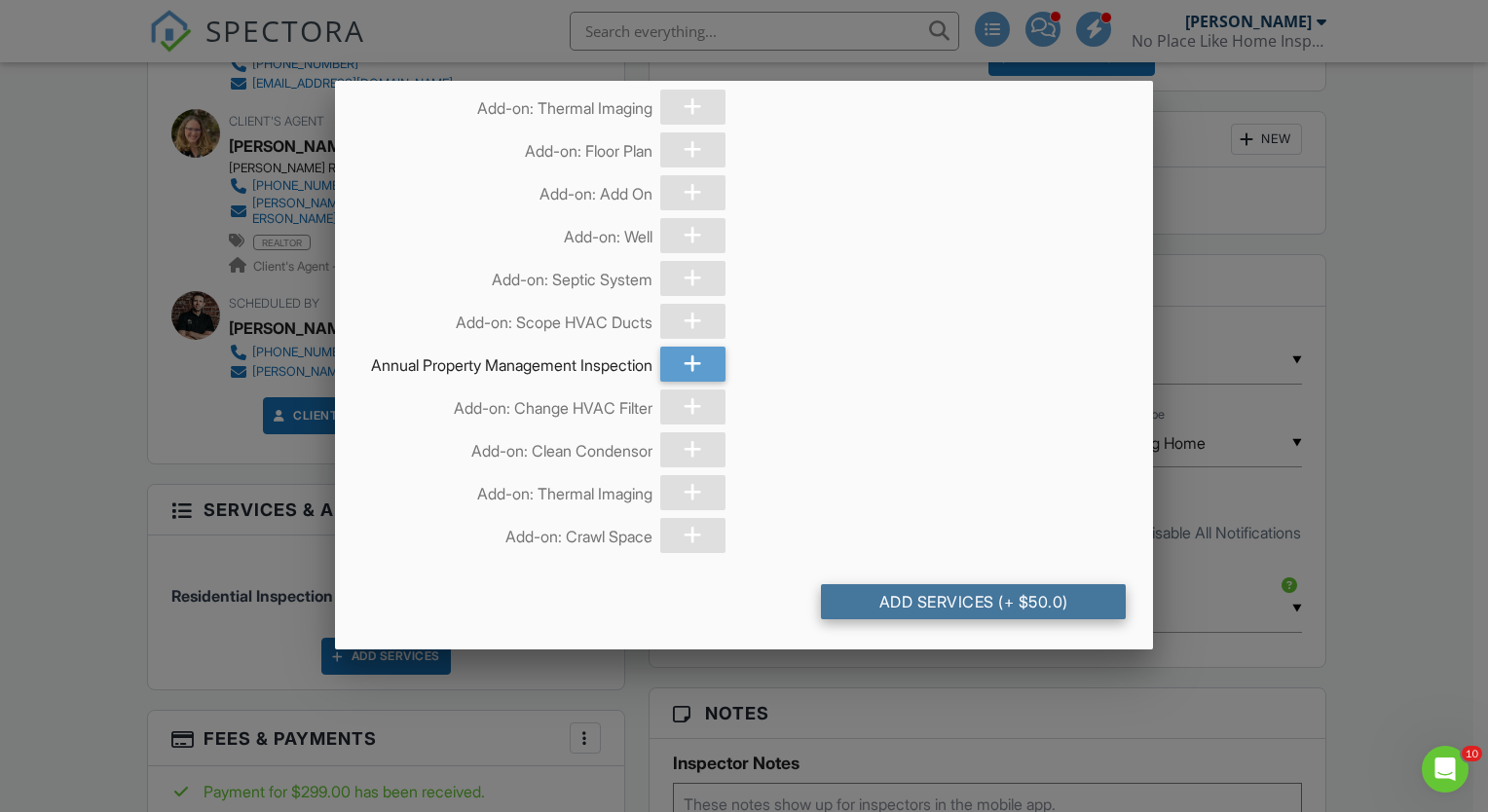 click on "Add Services
(+ $50.0)" at bounding box center (973, 602) 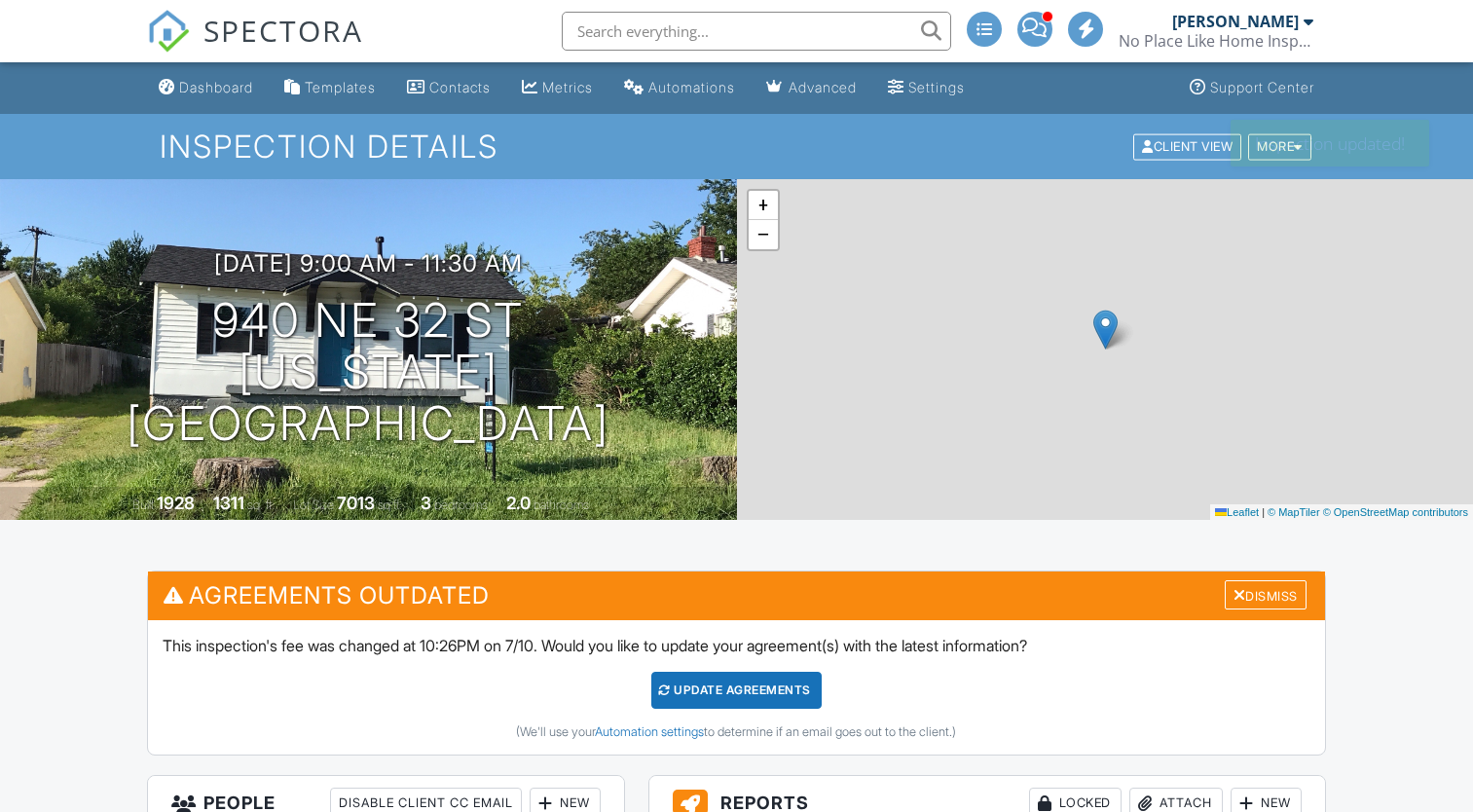 scroll, scrollTop: 0, scrollLeft: 0, axis: both 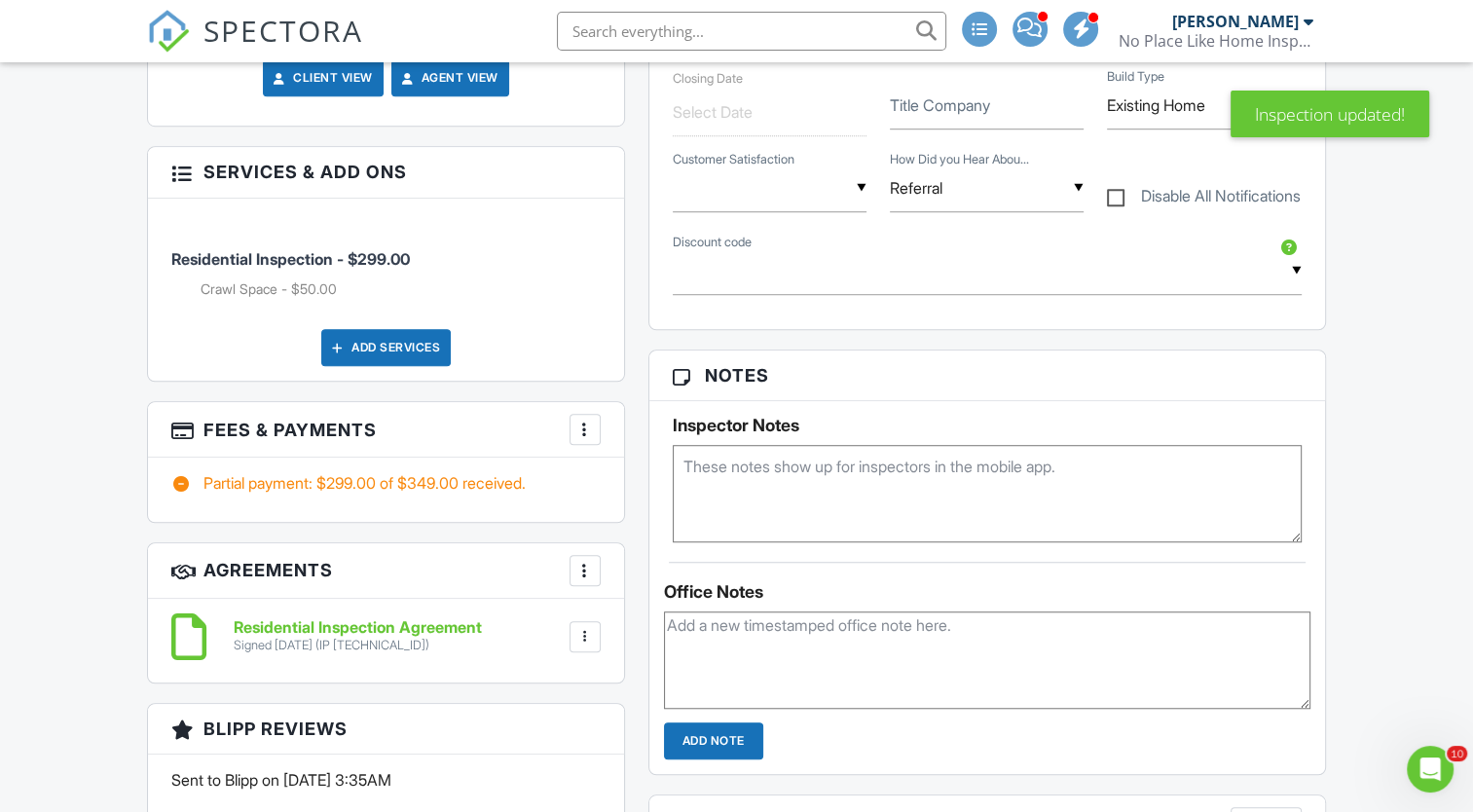 click at bounding box center (585, 429) 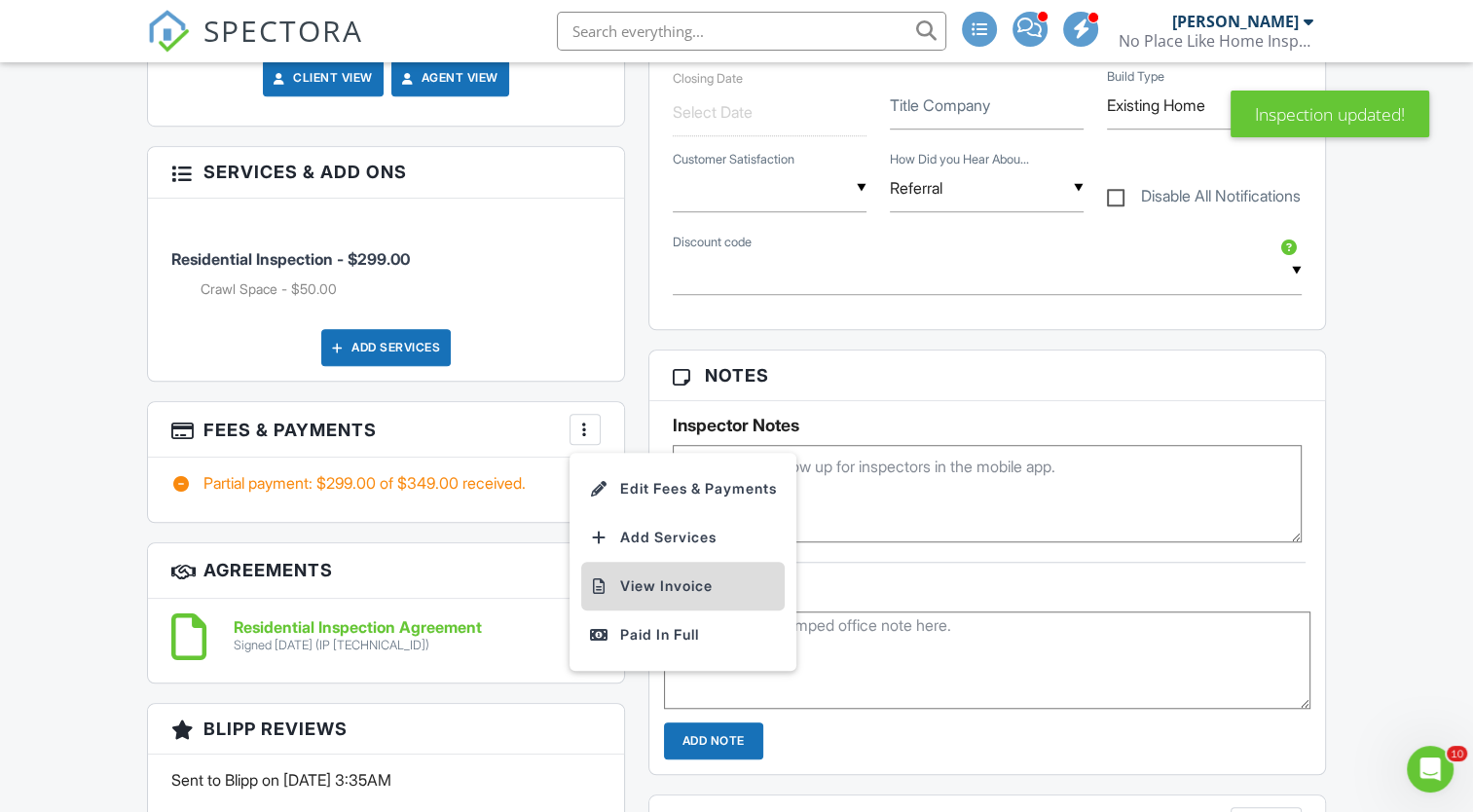 click on "View Invoice" at bounding box center (682, 586) 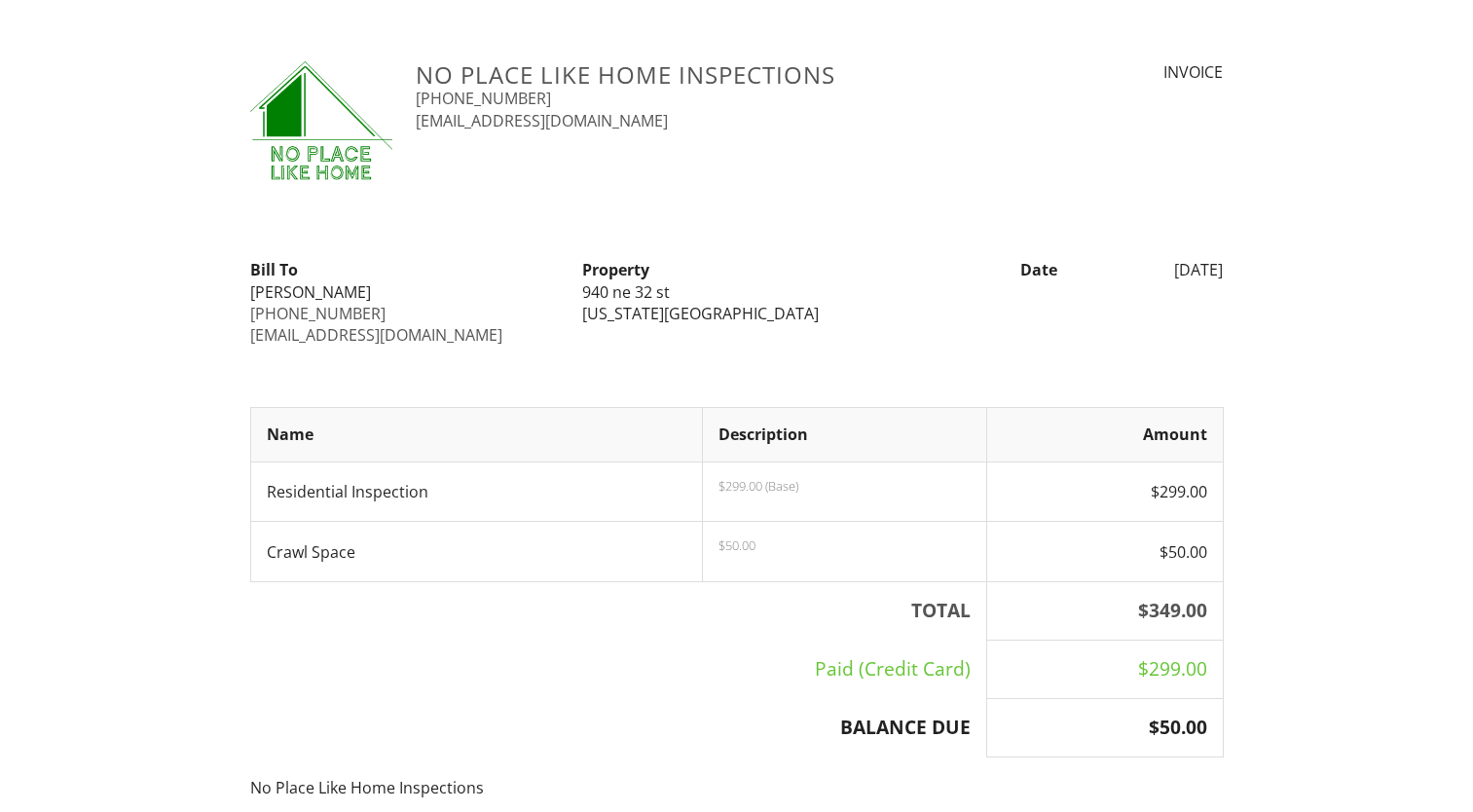 scroll, scrollTop: 0, scrollLeft: 0, axis: both 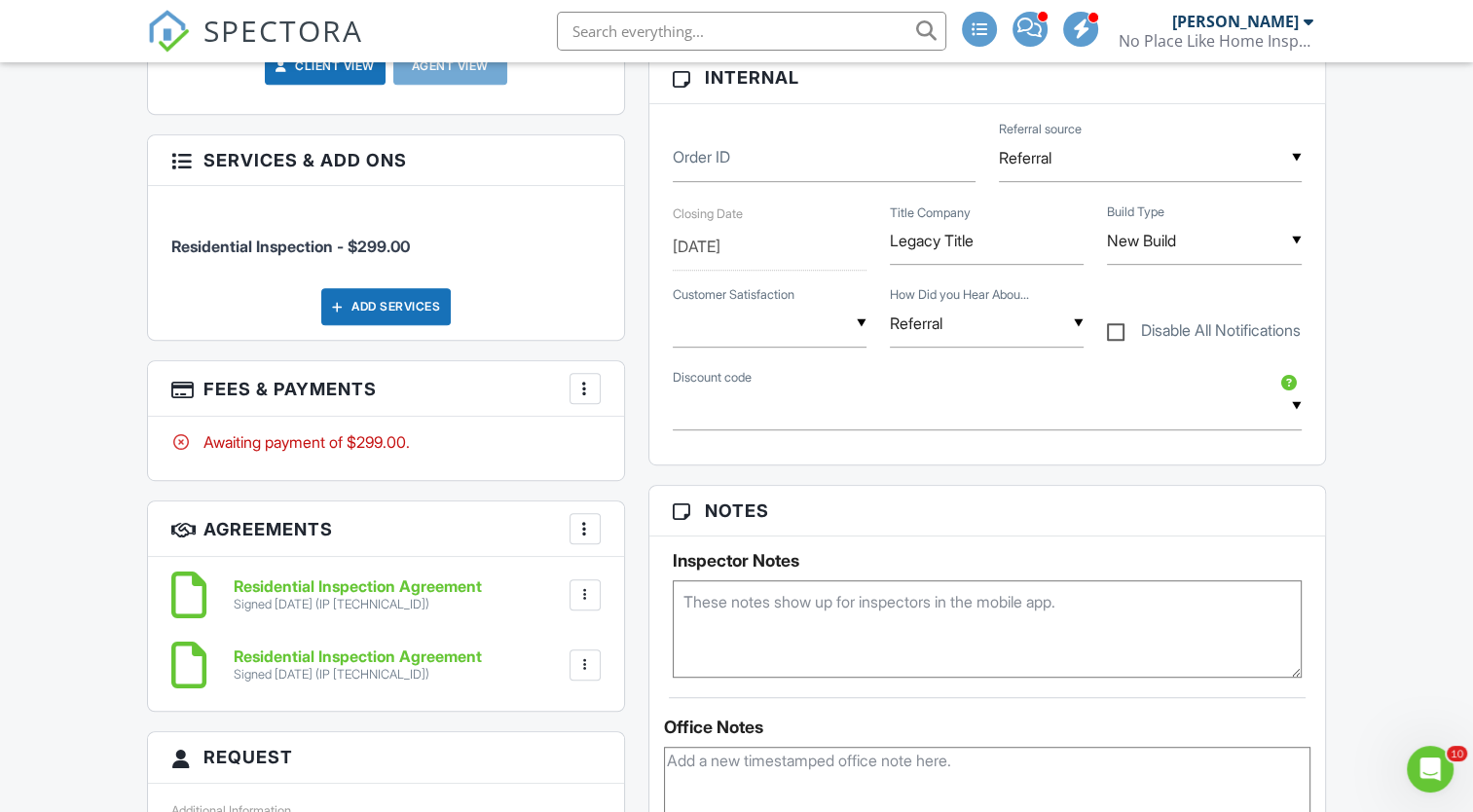 click at bounding box center (585, 388) 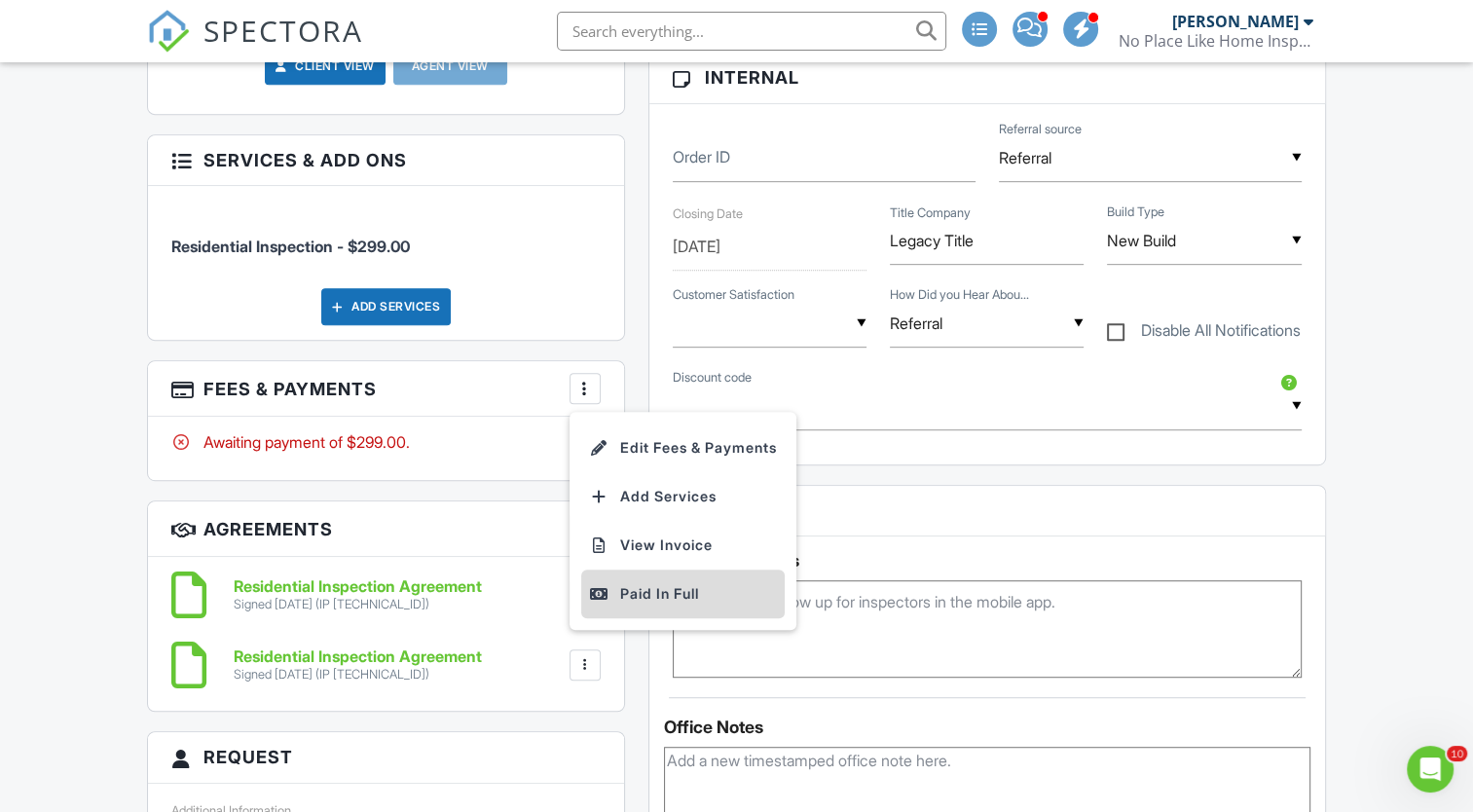 click on "Paid In Full" at bounding box center [682, 594] 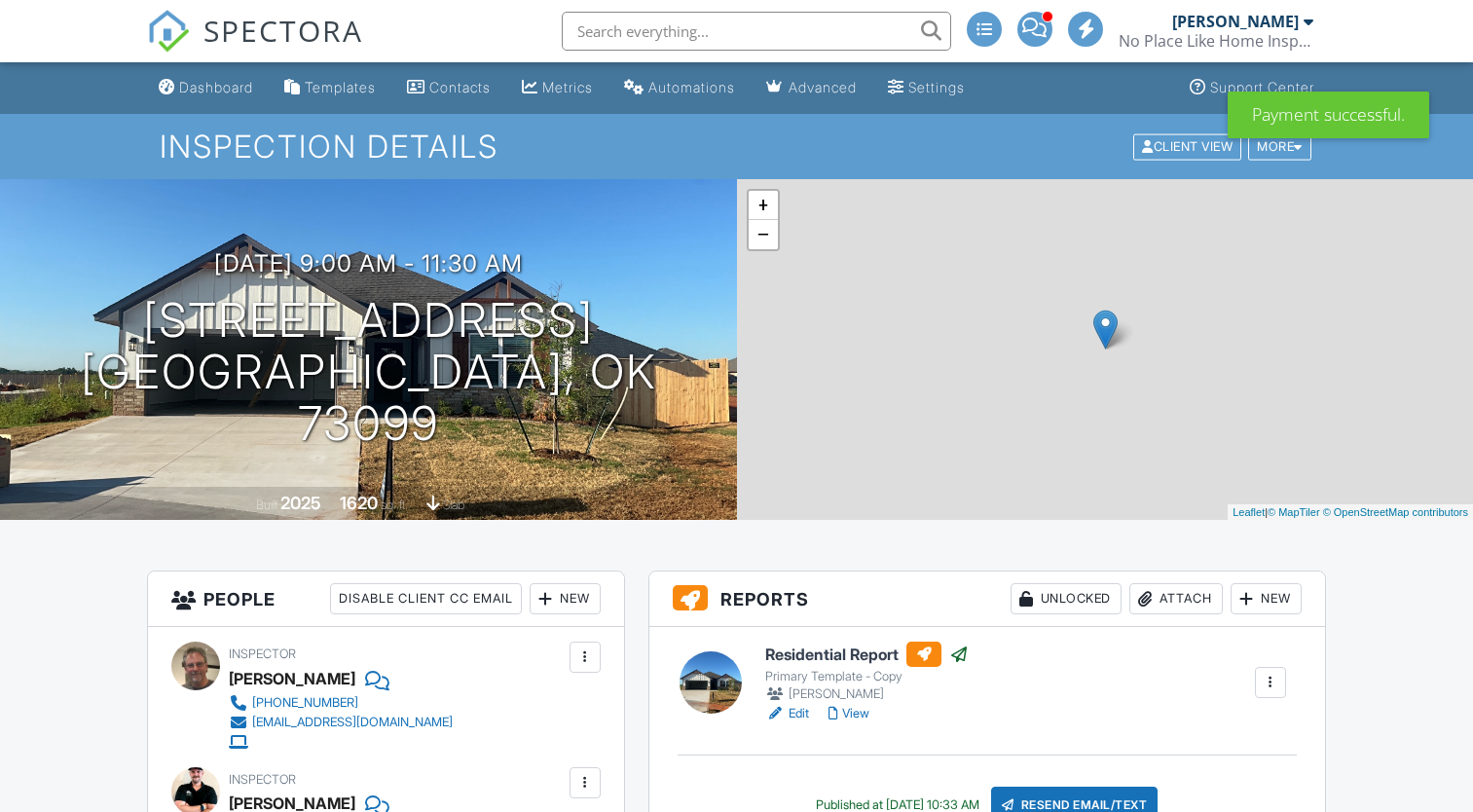 scroll, scrollTop: 0, scrollLeft: 0, axis: both 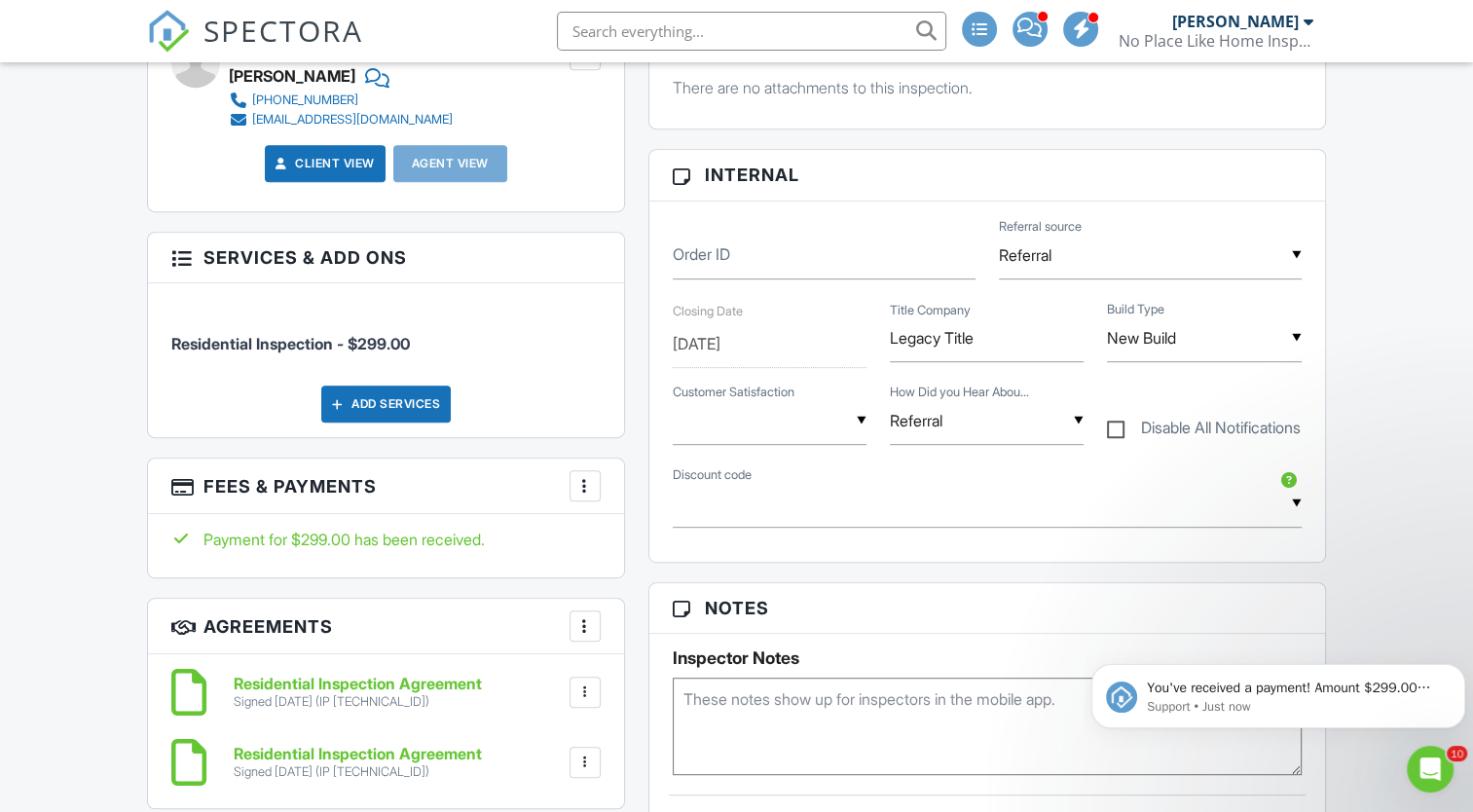 click at bounding box center [585, 486] 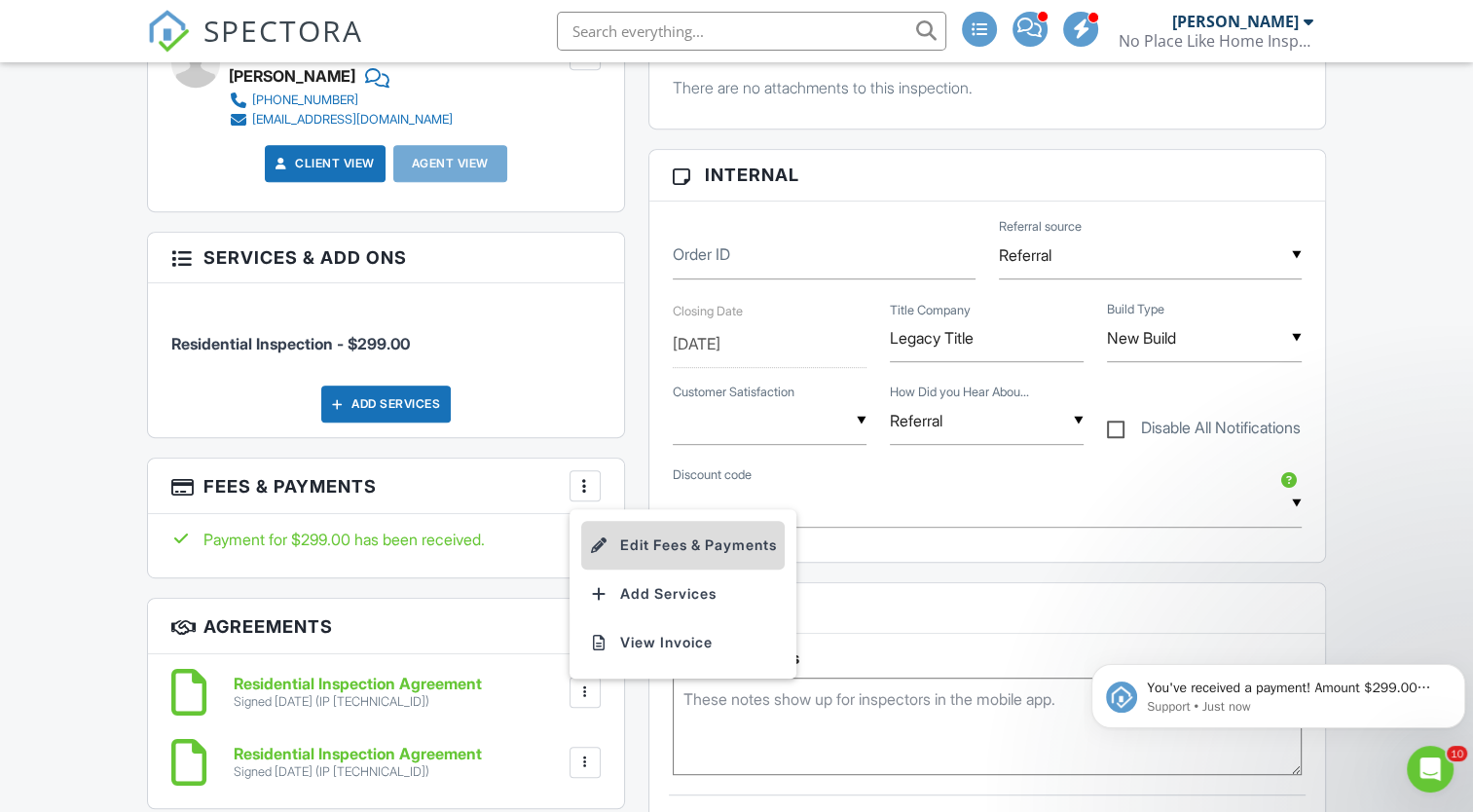 click on "Edit Fees & Payments" at bounding box center [682, 545] 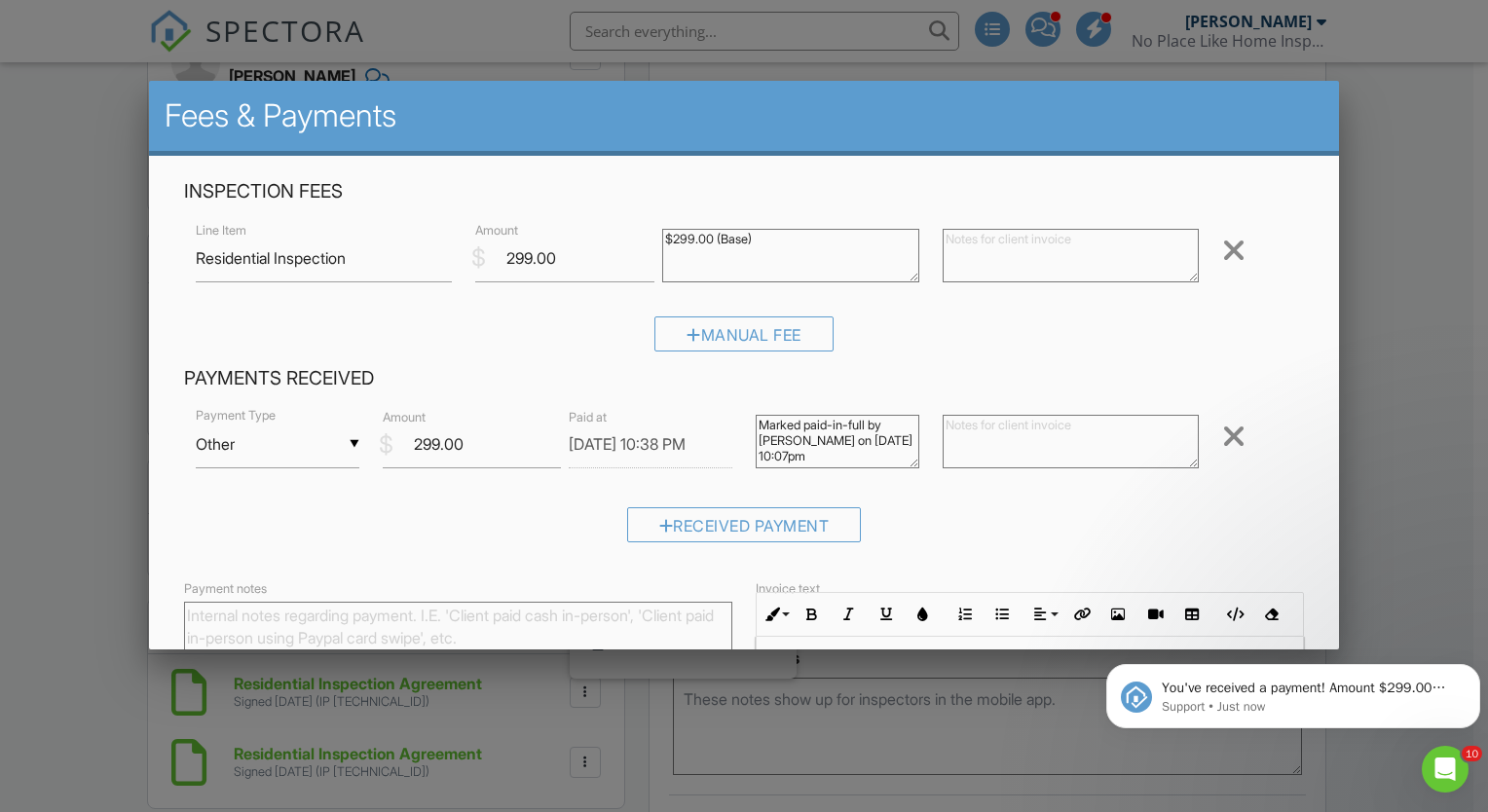 click on "Payment notes" at bounding box center (458, 650) 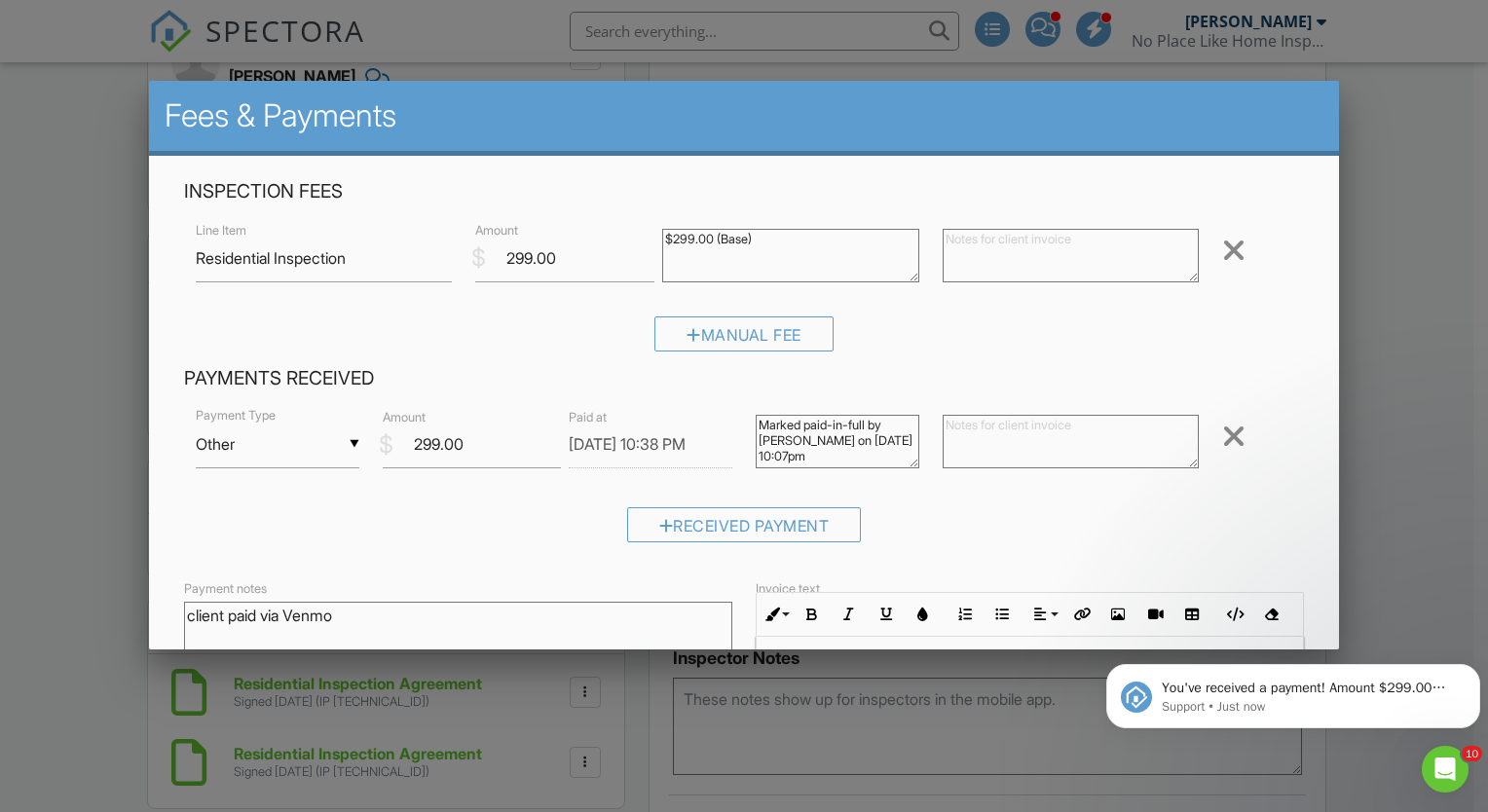 type on "client paid via Venmo" 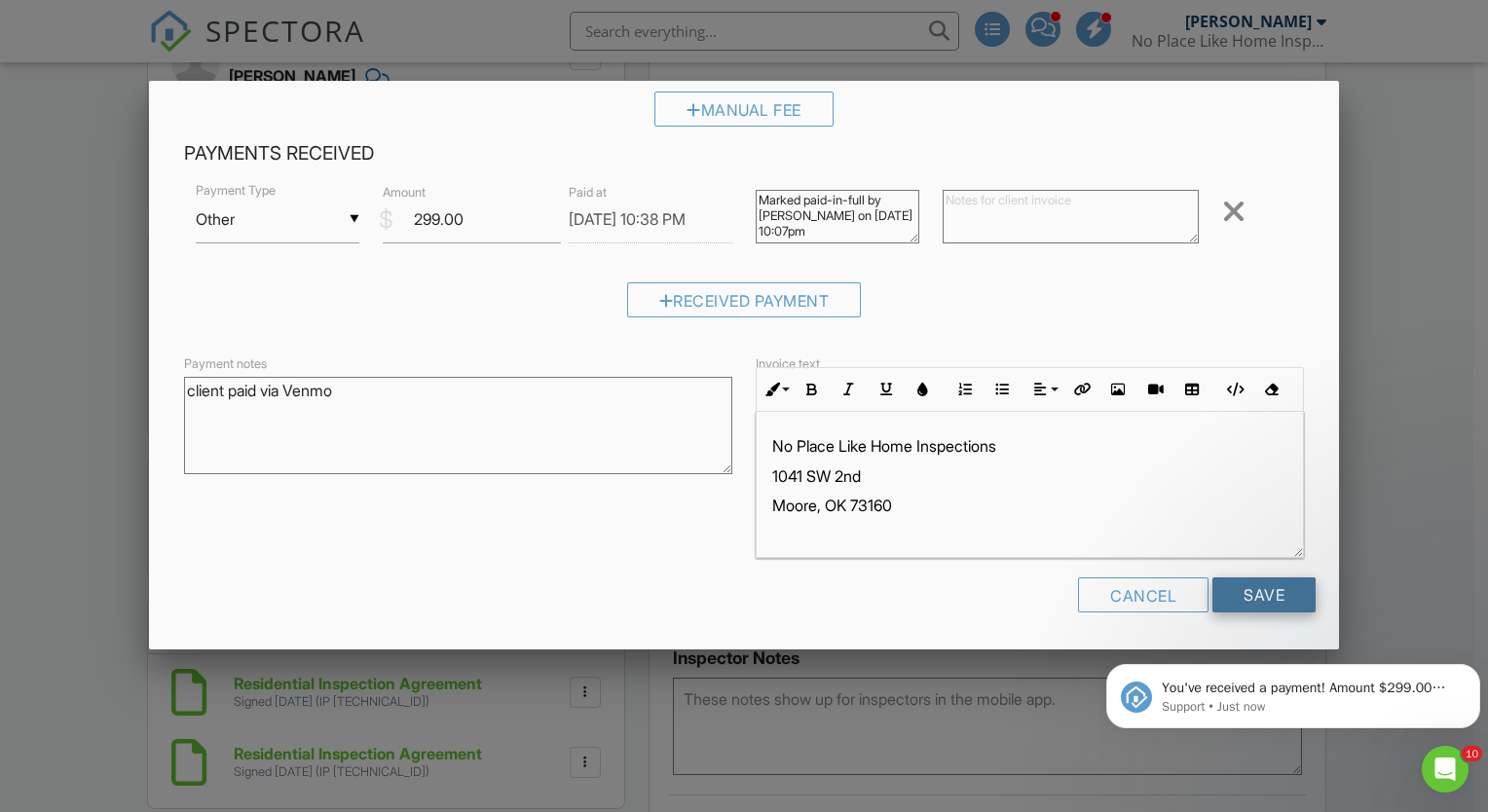 click on "Save" at bounding box center (1264, 595) 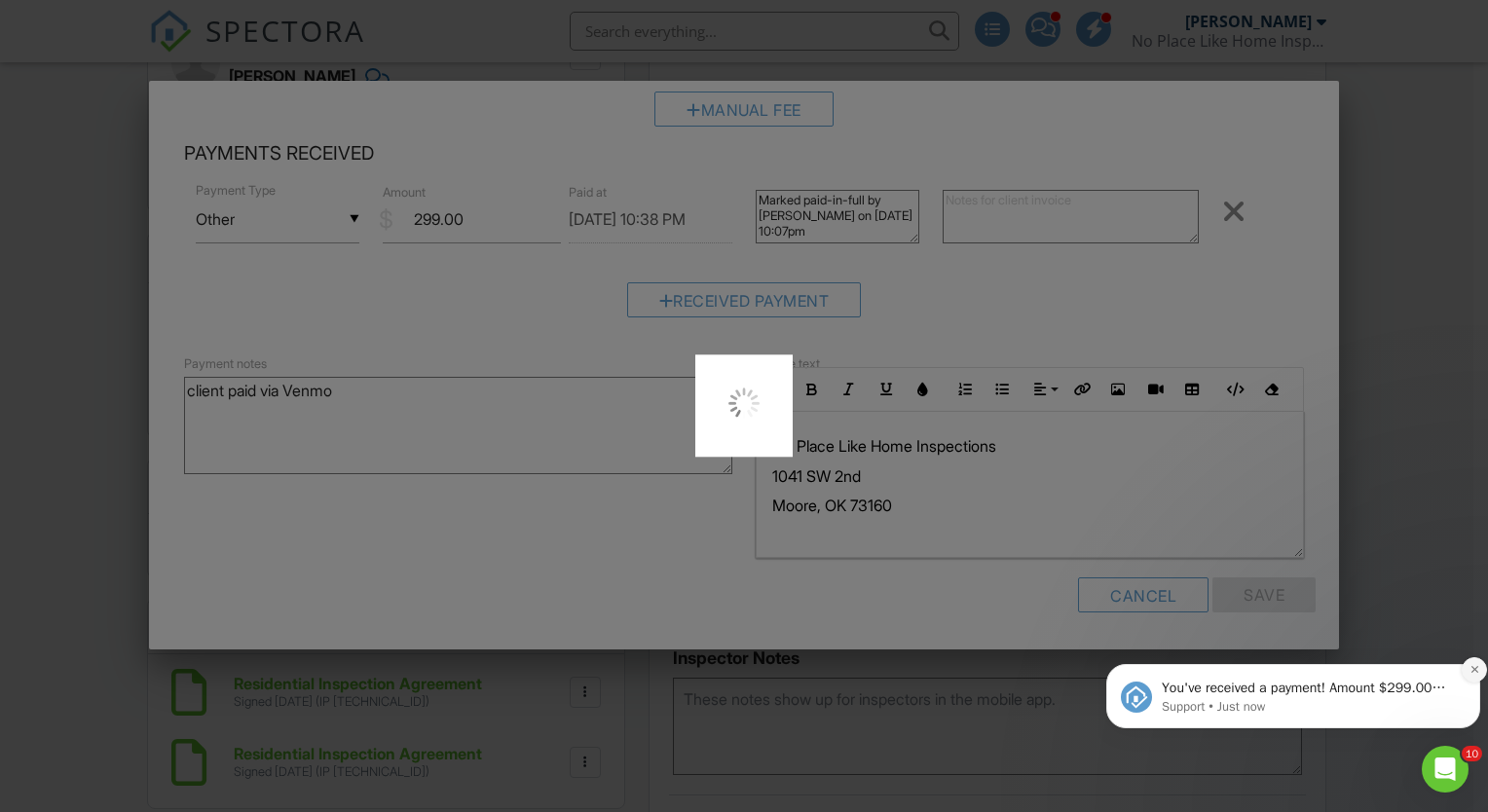 click 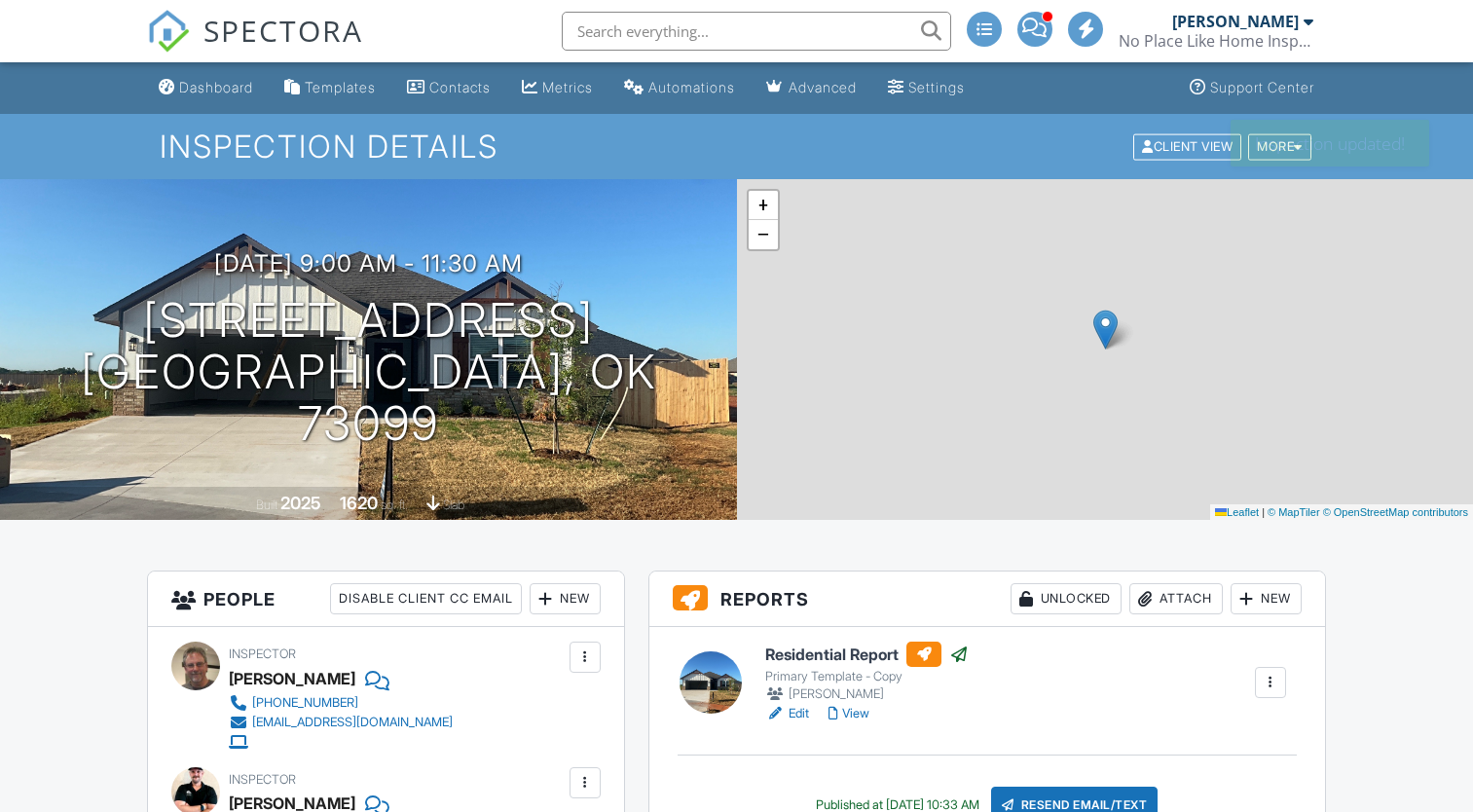 scroll, scrollTop: 0, scrollLeft: 0, axis: both 